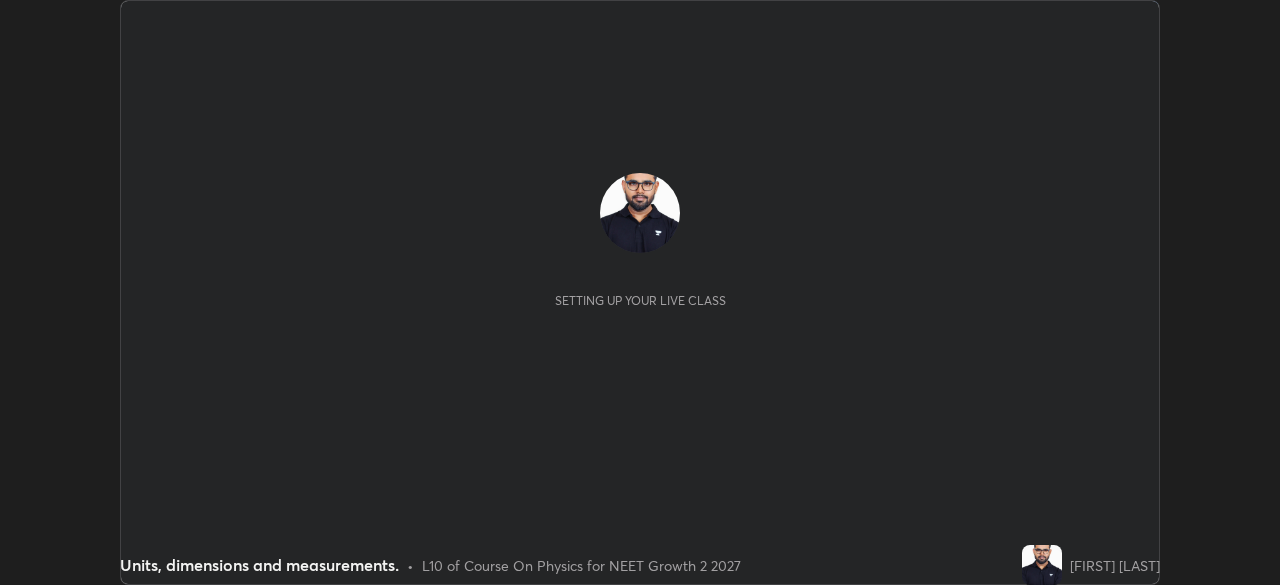 scroll, scrollTop: 0, scrollLeft: 0, axis: both 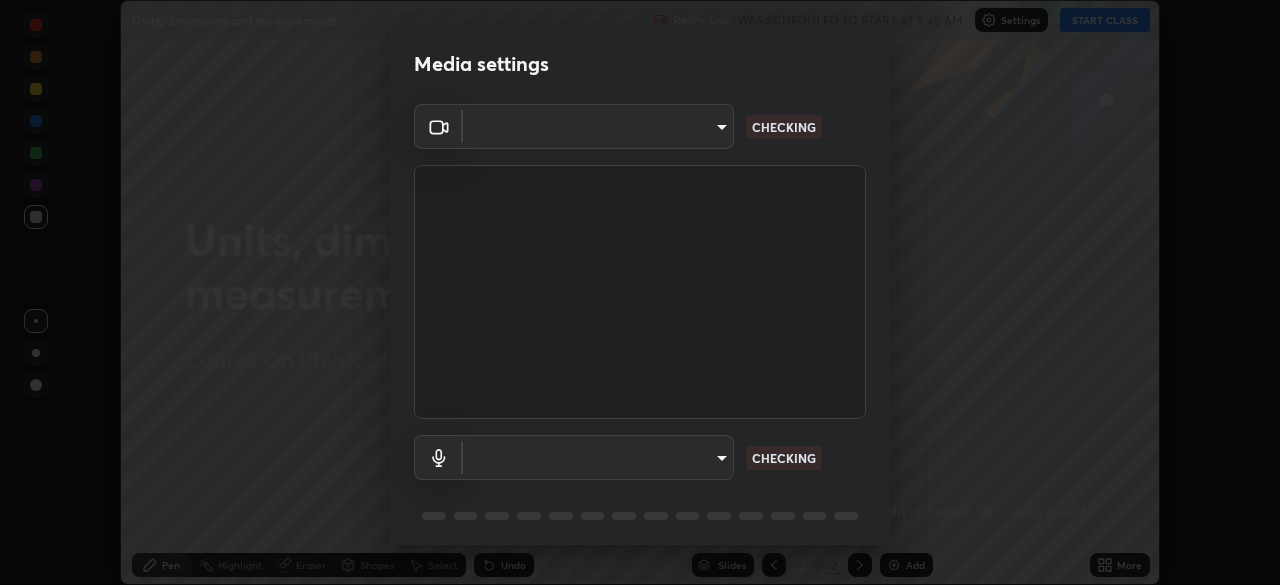 type on "09f294524f3521c037d78ee7cdb71511b6c9344afeed810a356f0d23342d5398" 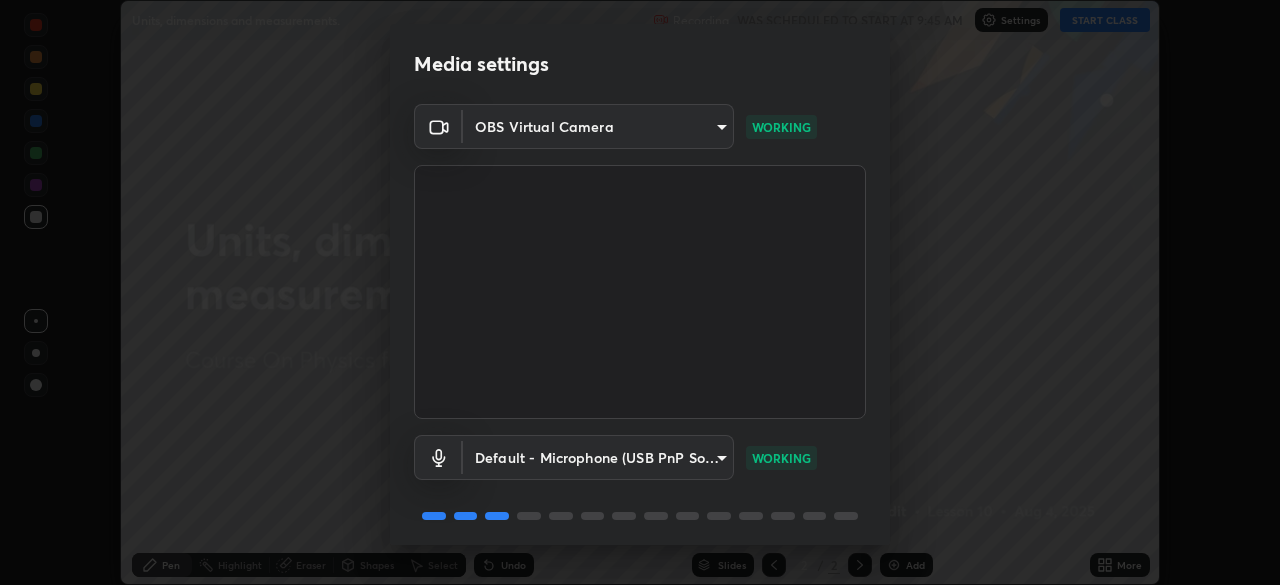 scroll, scrollTop: 71, scrollLeft: 0, axis: vertical 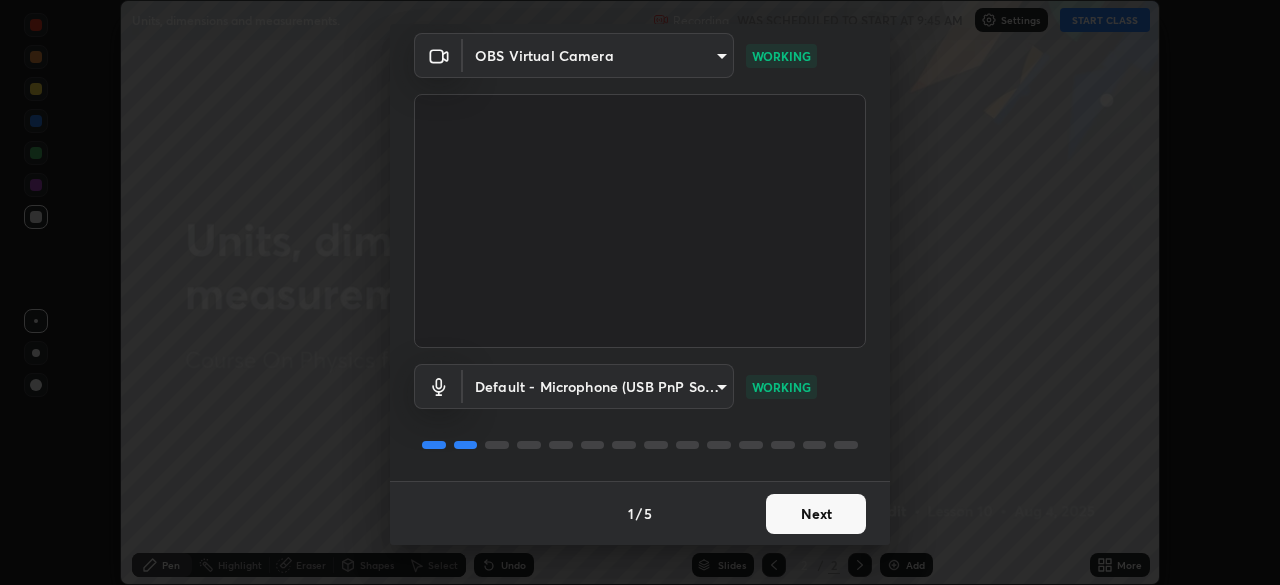 click on "Next" at bounding box center [816, 514] 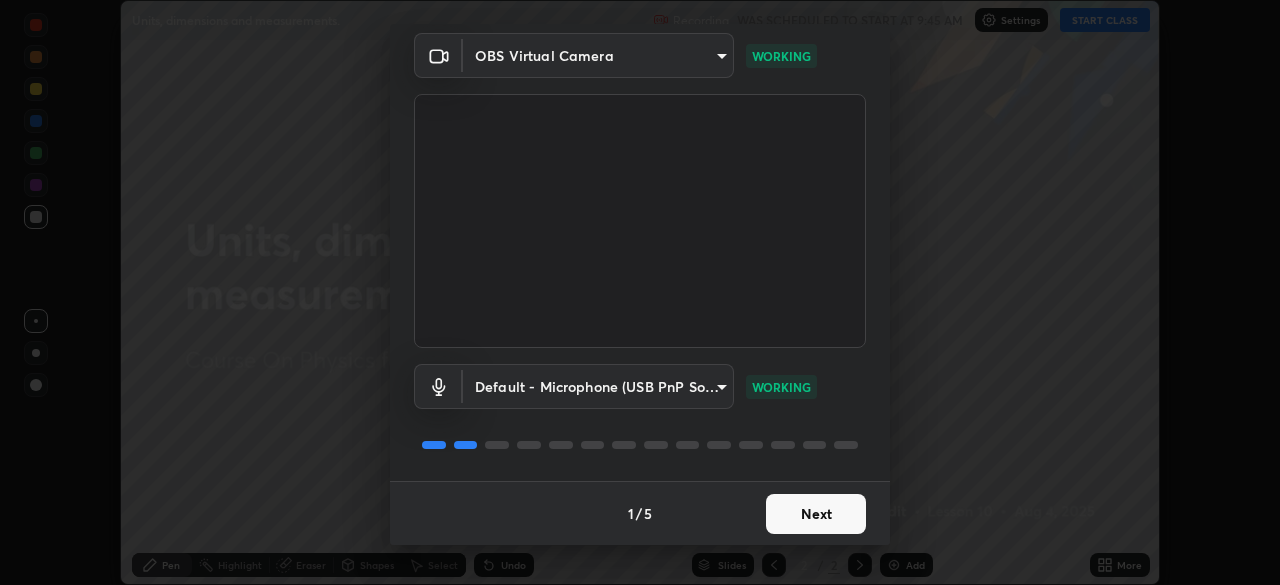 scroll, scrollTop: 0, scrollLeft: 0, axis: both 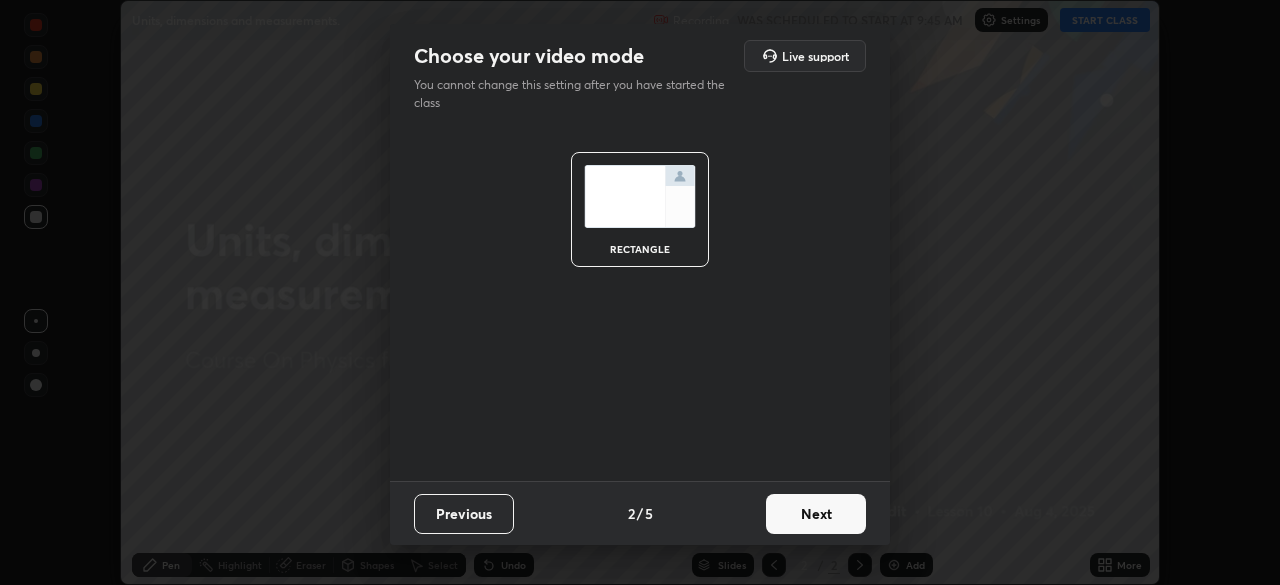 click on "Next" at bounding box center [816, 514] 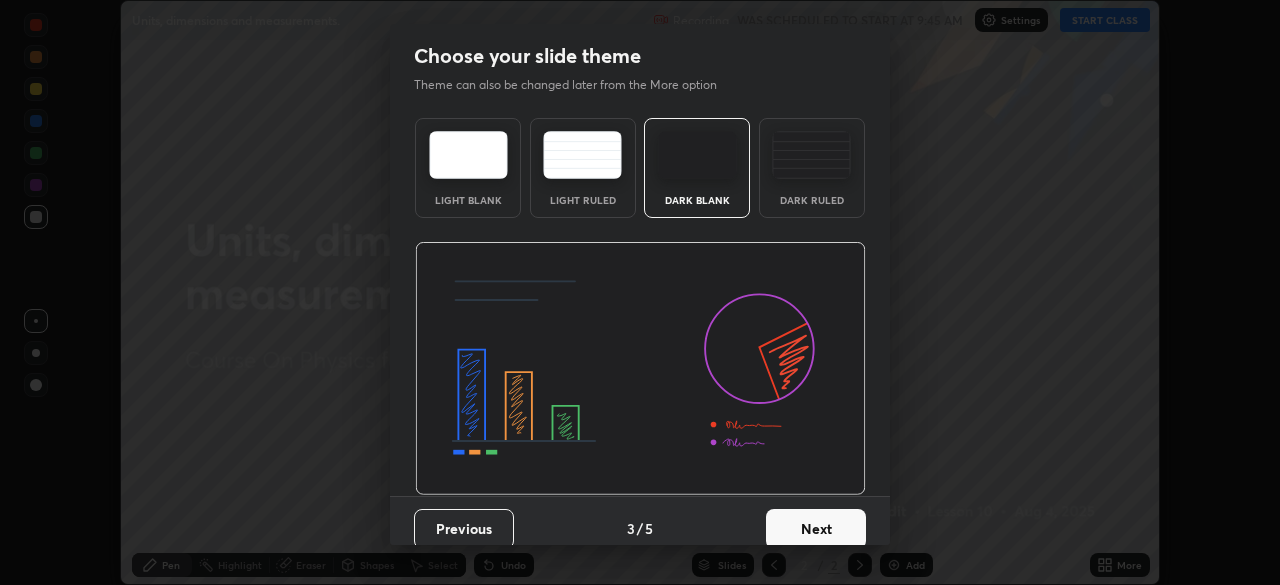 click on "Next" at bounding box center [816, 529] 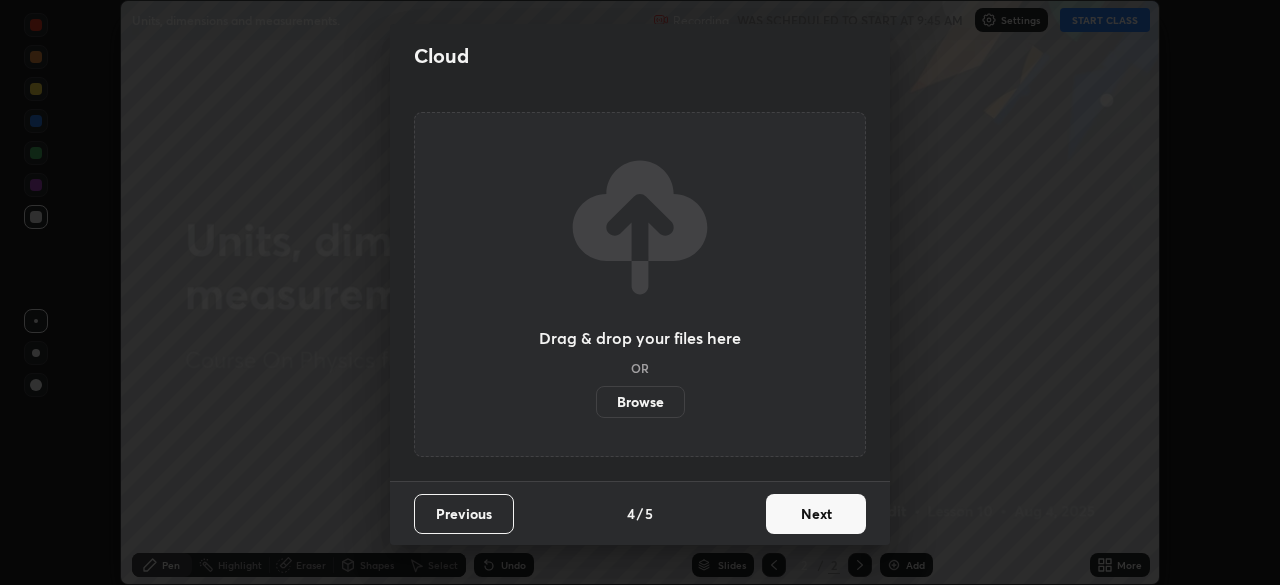 click on "Next" at bounding box center [816, 514] 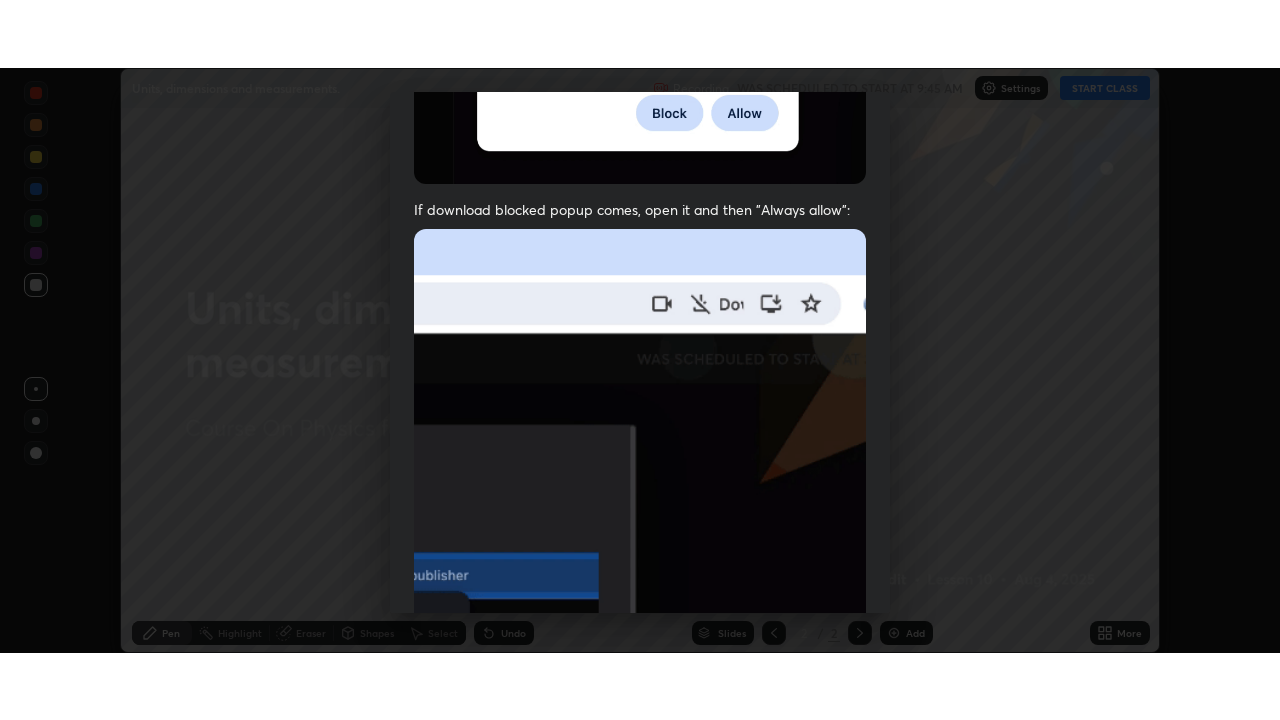 scroll, scrollTop: 479, scrollLeft: 0, axis: vertical 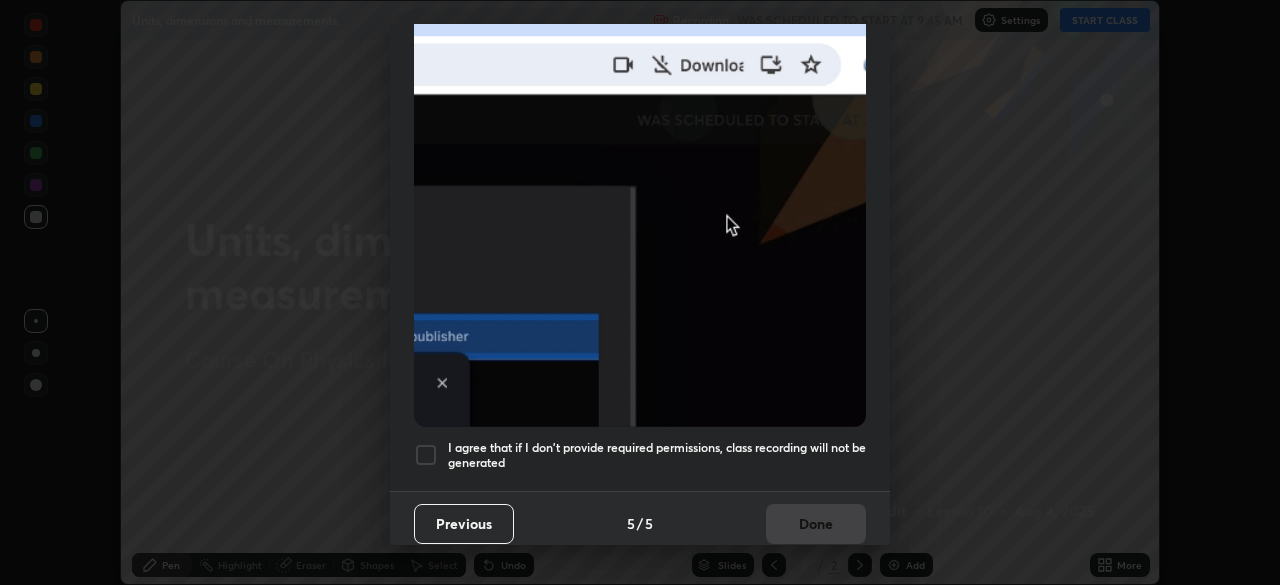 click at bounding box center [426, 455] 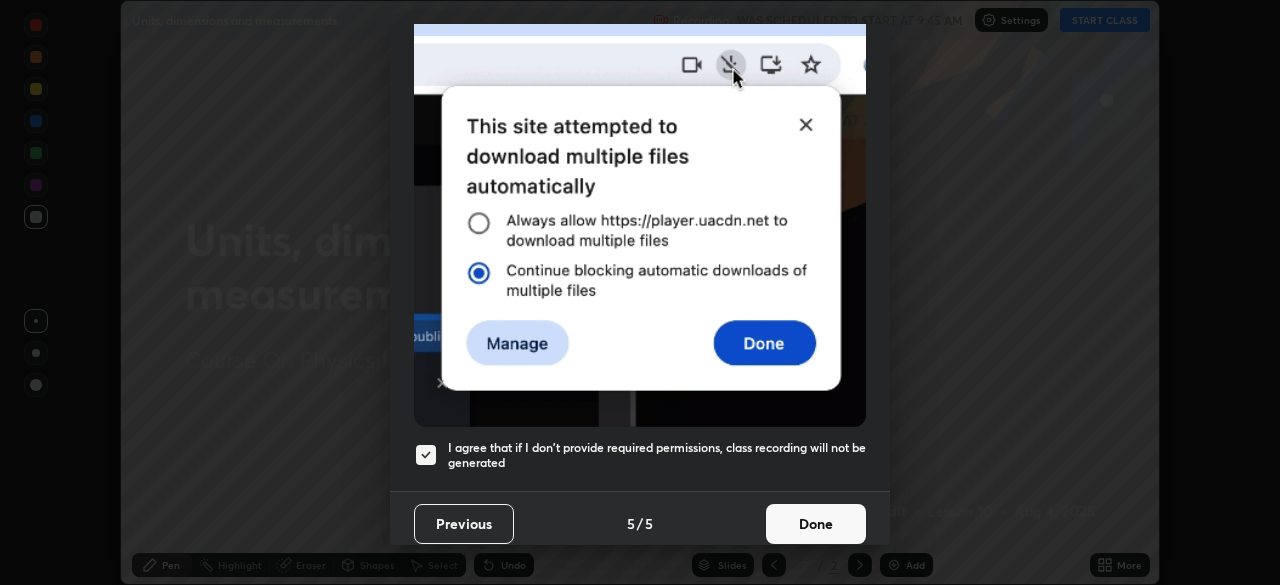 click on "Done" at bounding box center (816, 524) 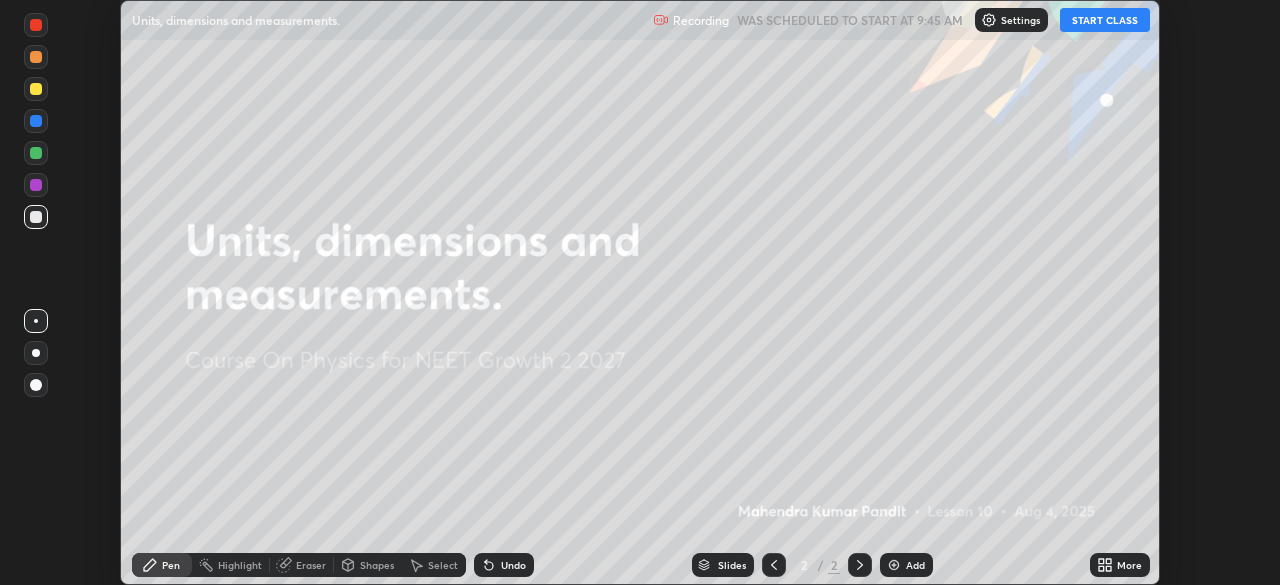 click on "START CLASS" at bounding box center (1105, 20) 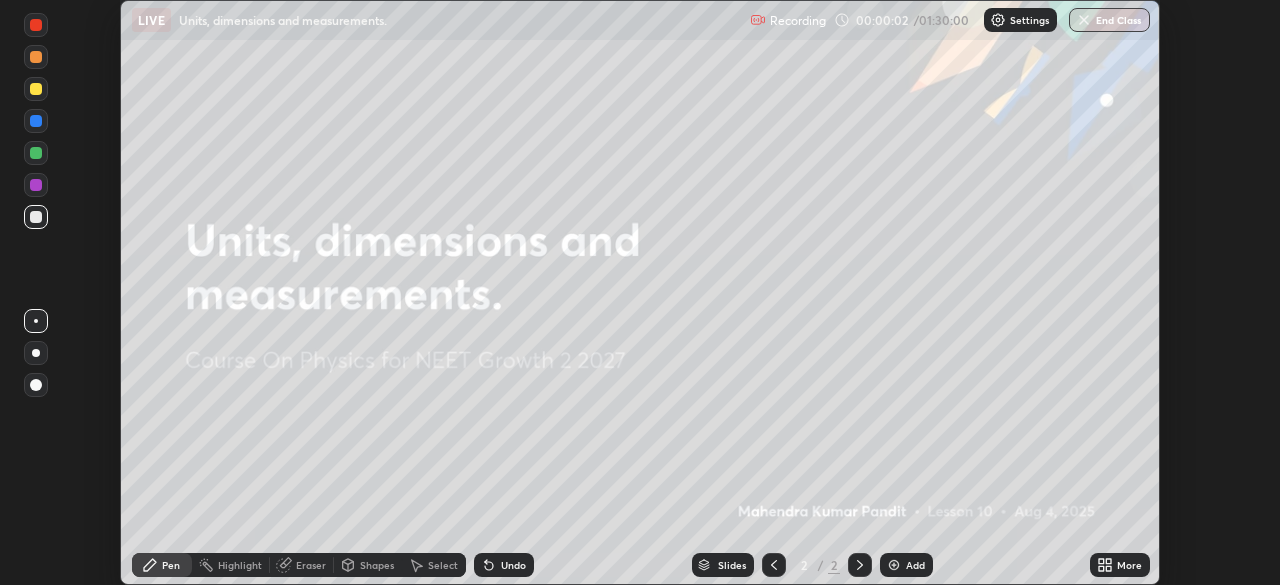 click 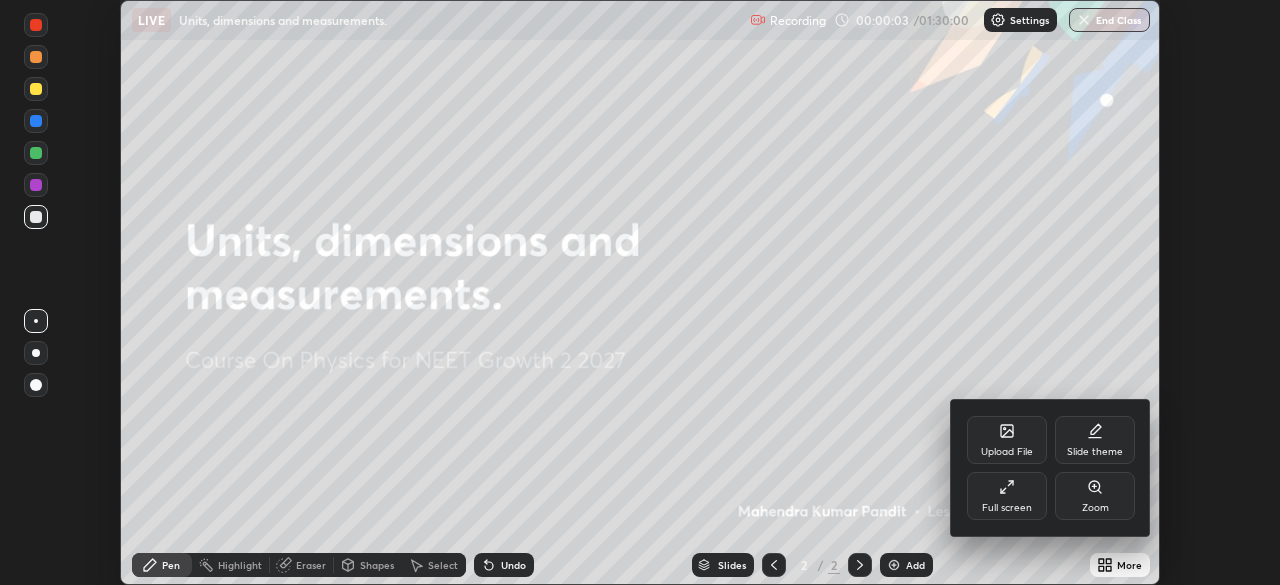 click 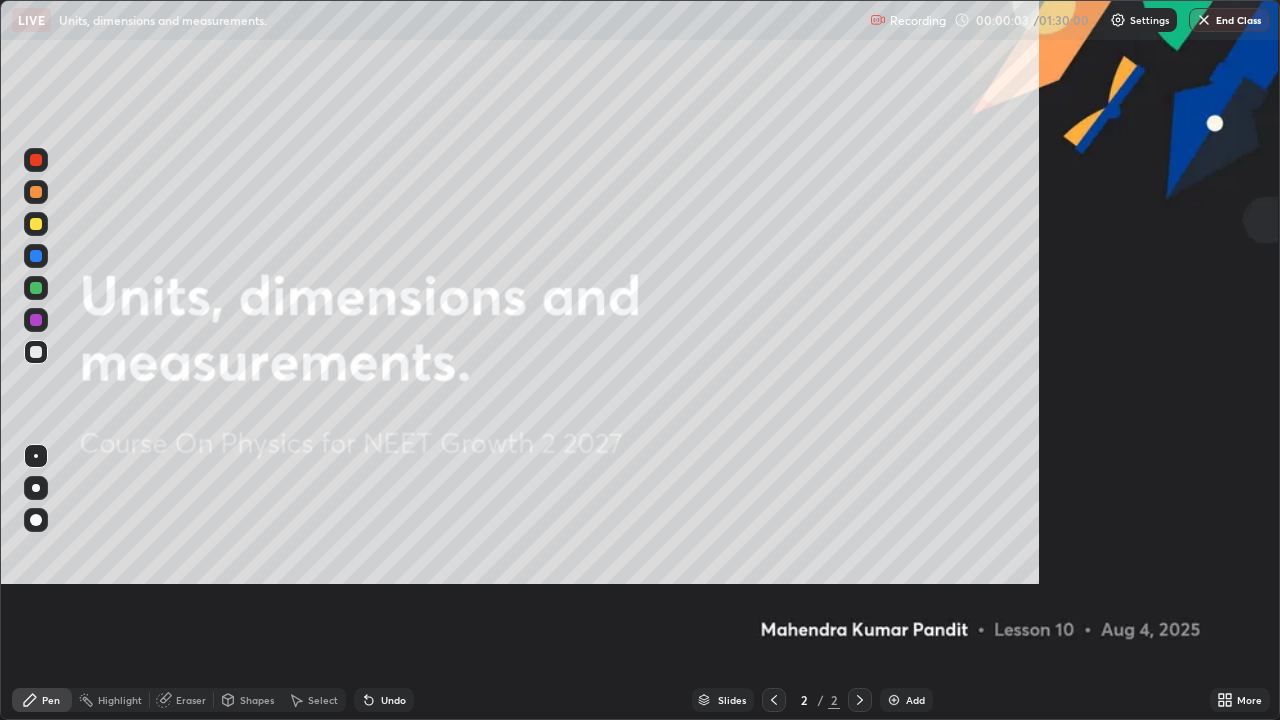 scroll, scrollTop: 99280, scrollLeft: 98720, axis: both 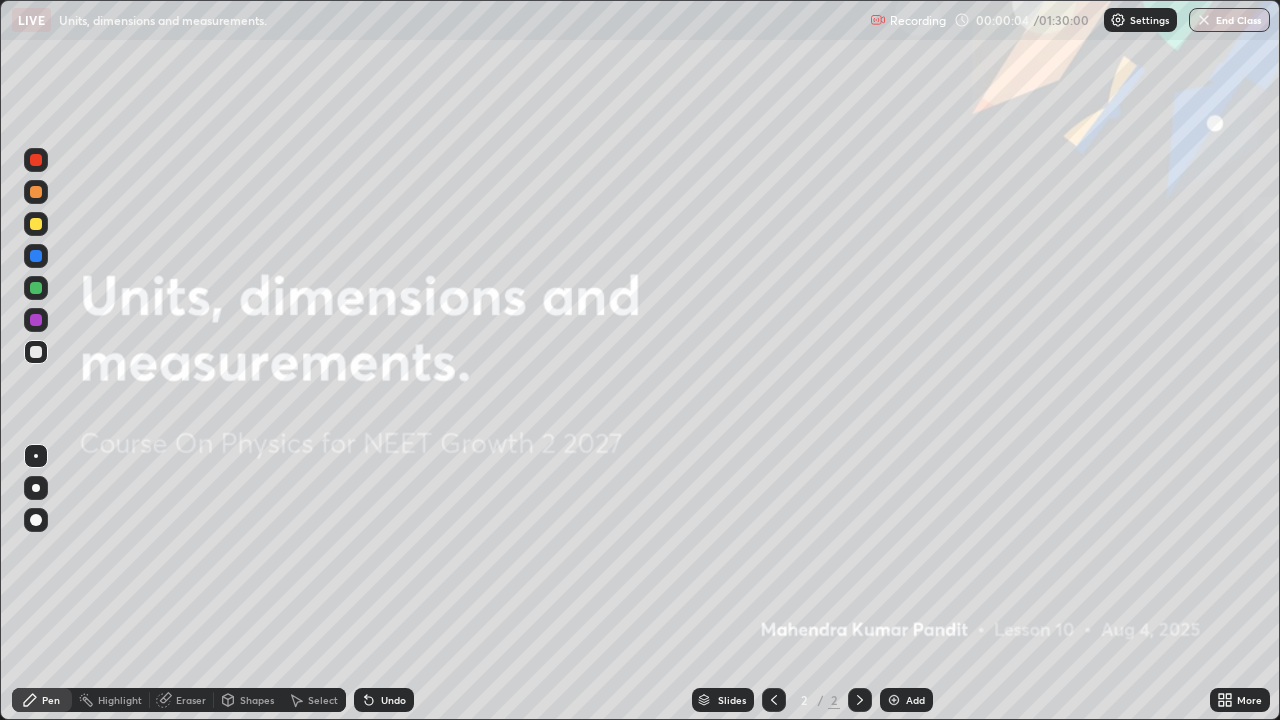 click on "Add" at bounding box center [915, 700] 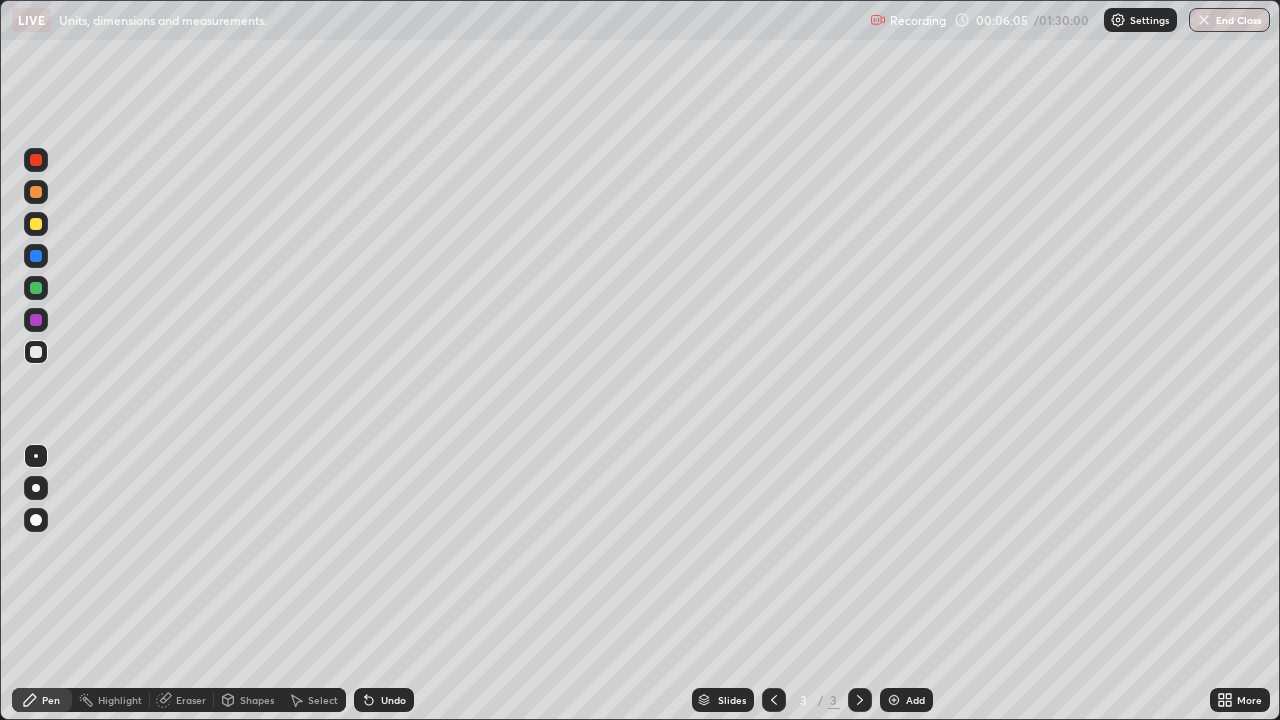 click on "Undo" at bounding box center [384, 700] 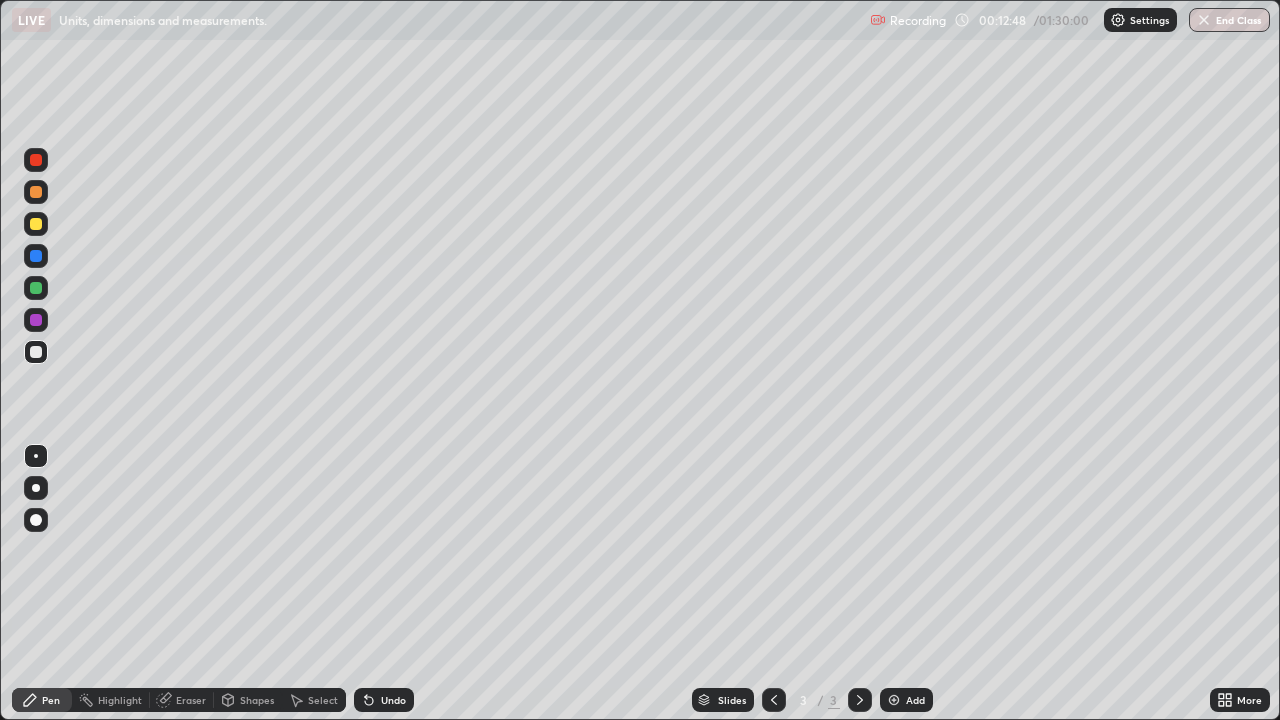 click on "Eraser" at bounding box center [191, 700] 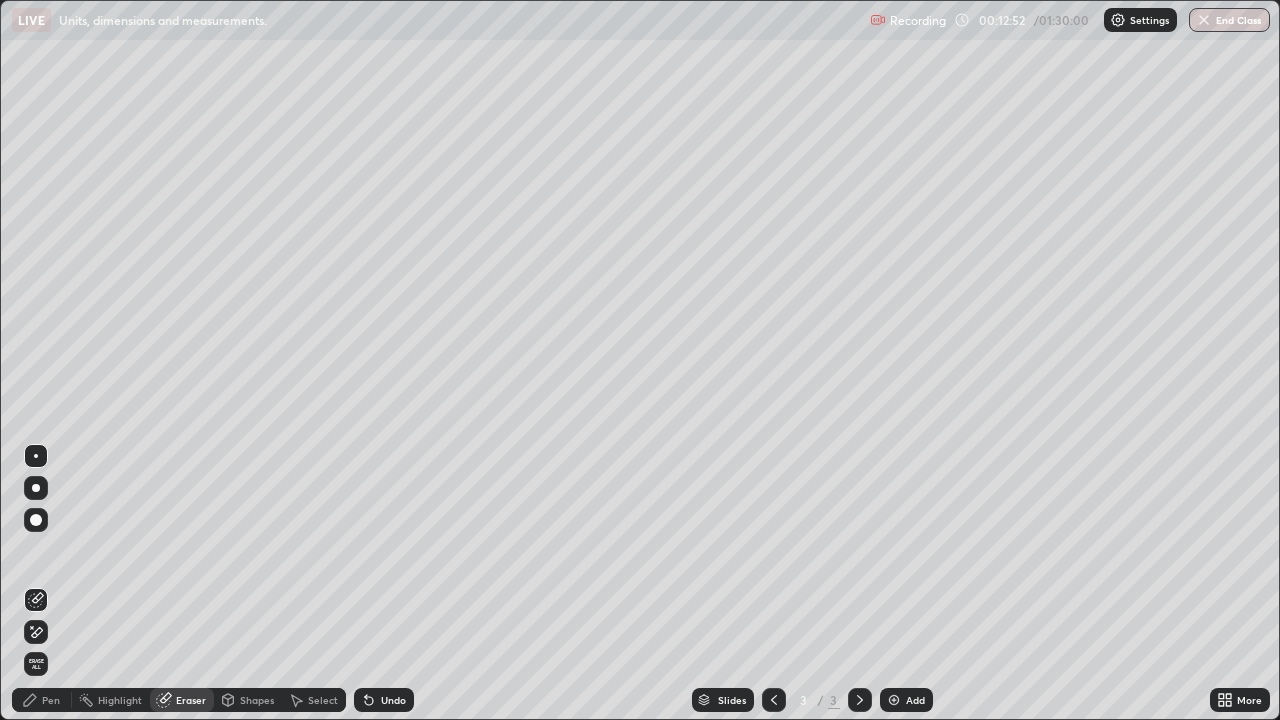 click on "Pen" at bounding box center [42, 700] 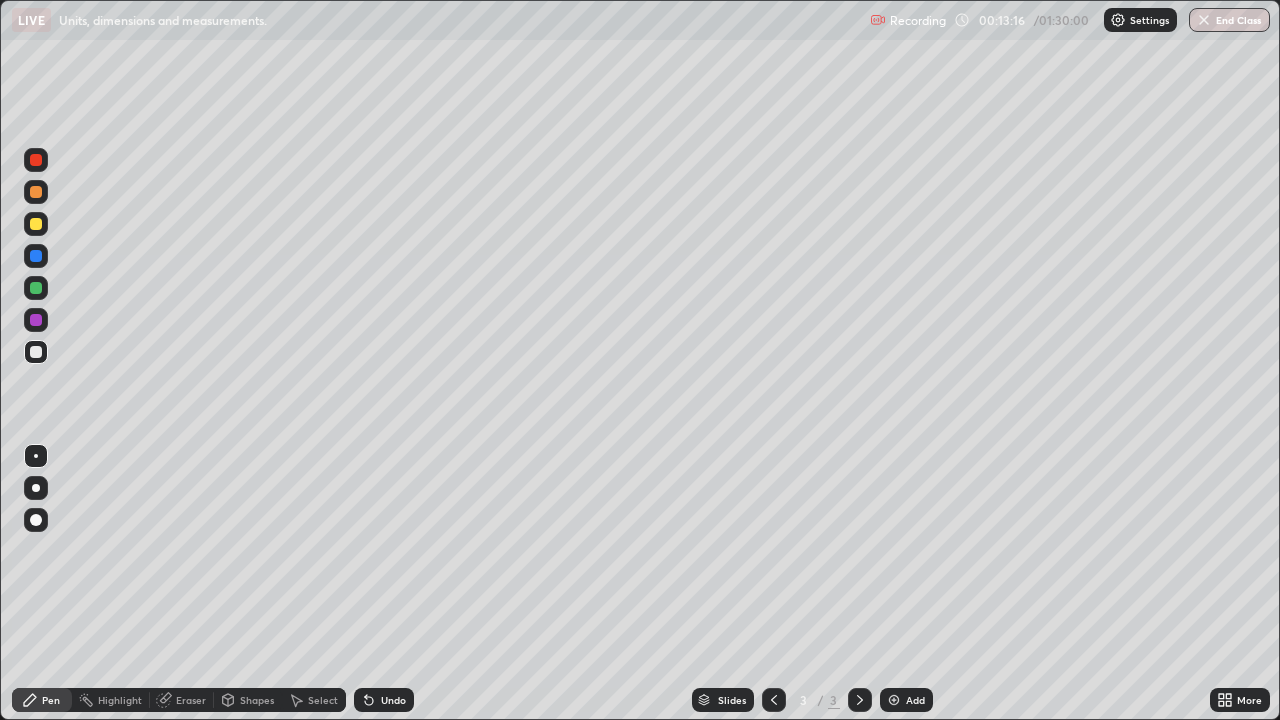 click on "Undo" at bounding box center (393, 700) 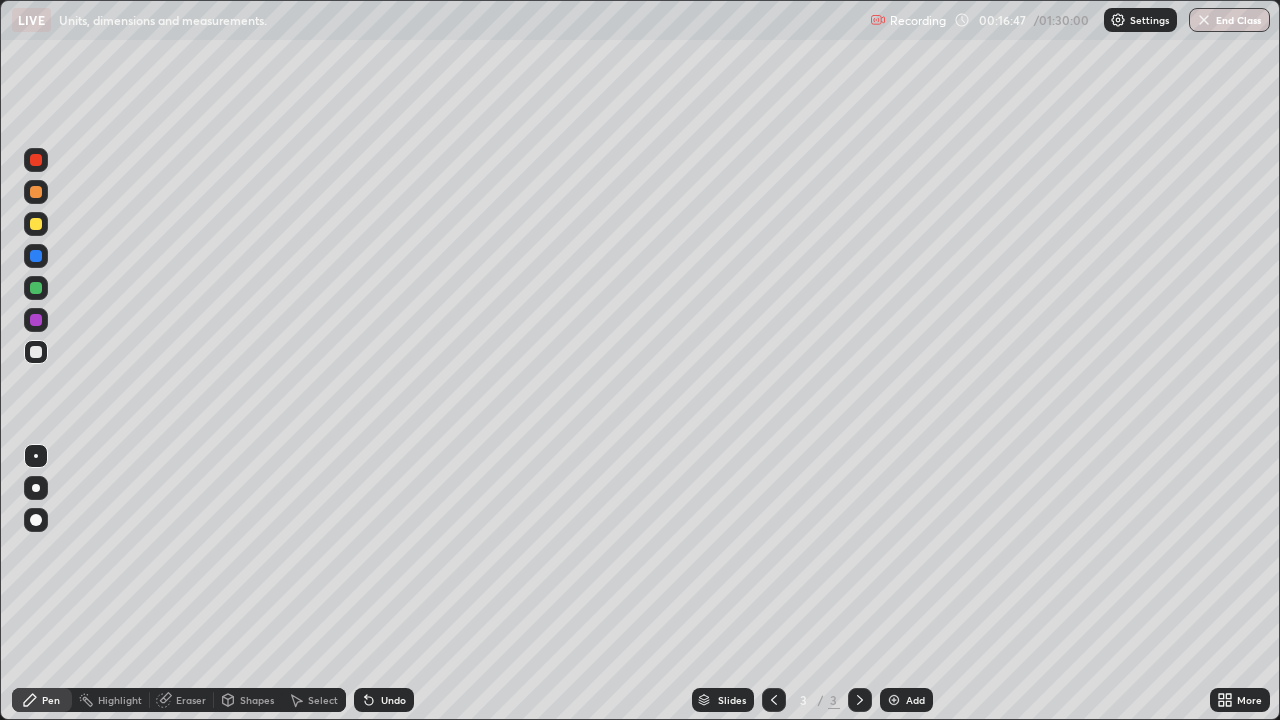 click on "Undo" at bounding box center [393, 700] 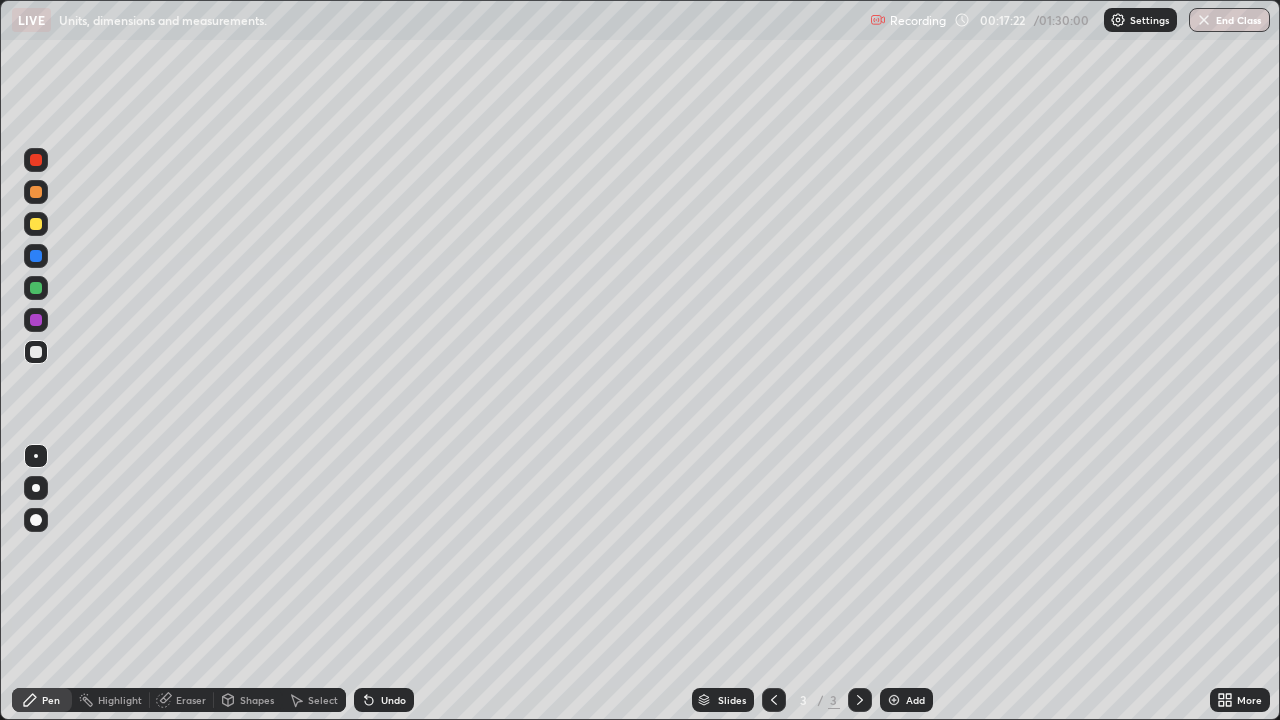 click on "Slides 3 / 3 Add" at bounding box center [812, 700] 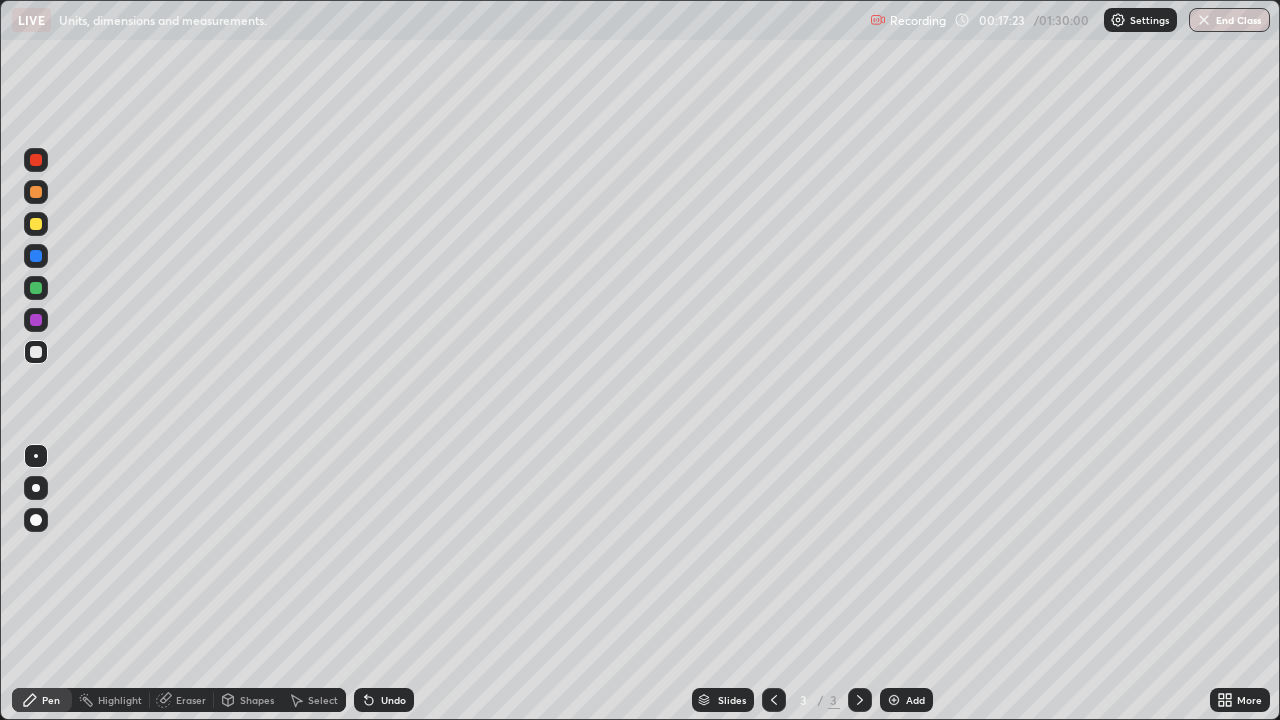 click on "Slides 3 / 3 Add" at bounding box center (812, 700) 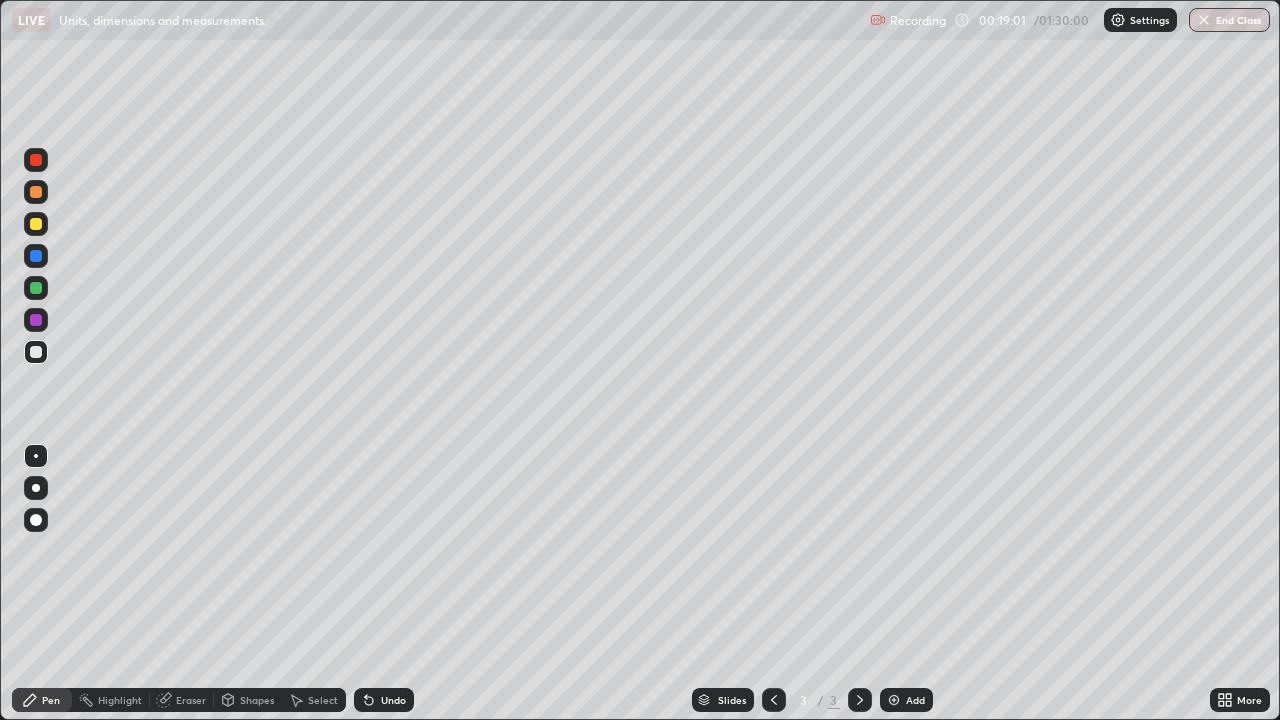 click at bounding box center (894, 700) 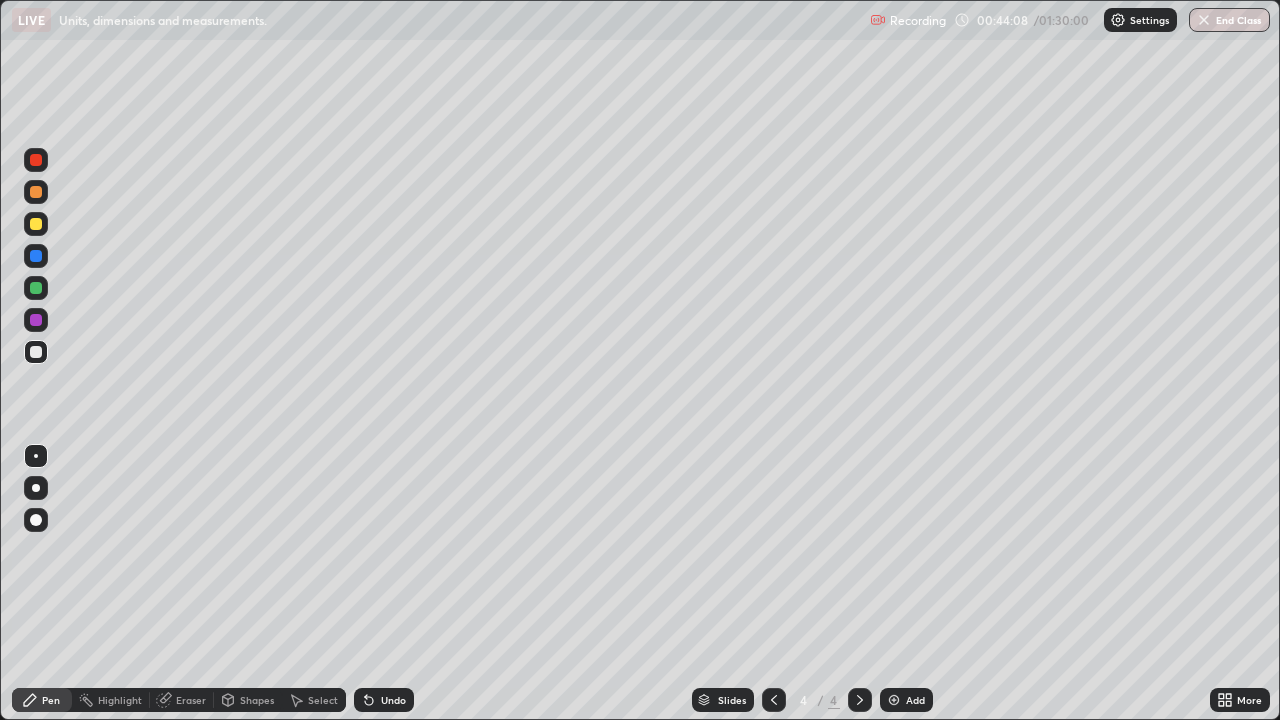 click at bounding box center [894, 700] 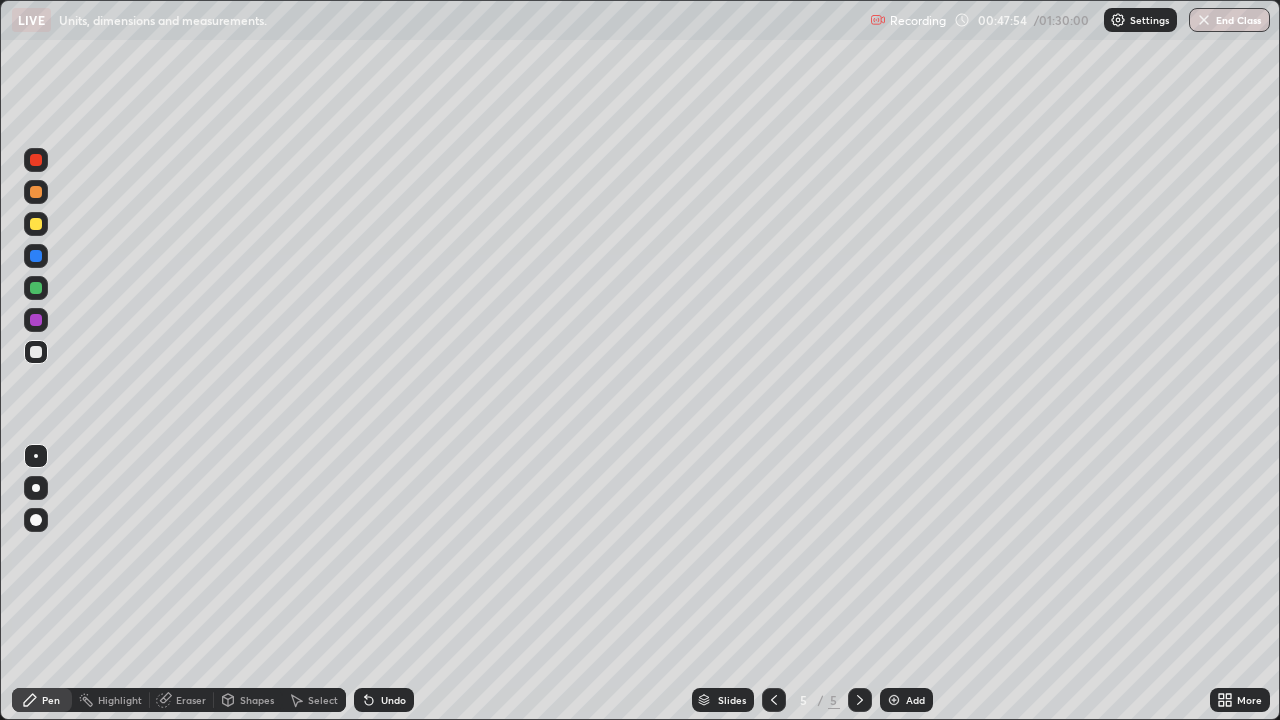 click at bounding box center (894, 700) 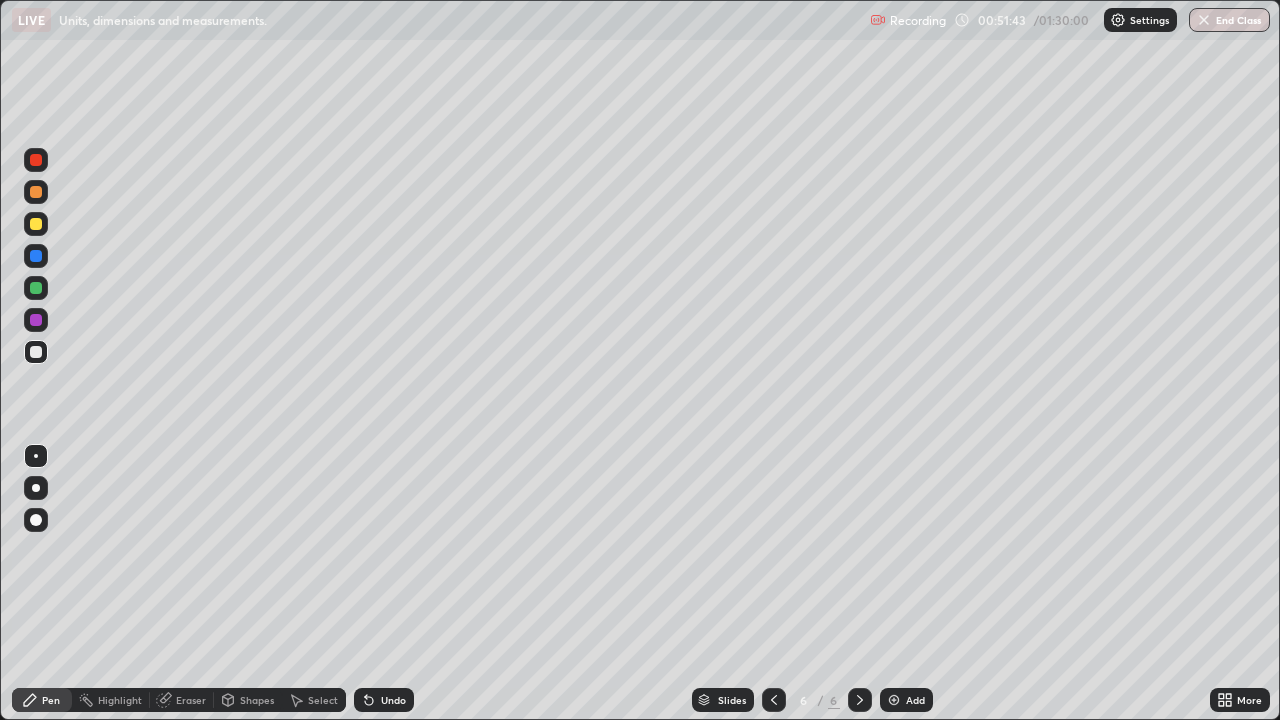 click on "Undo" at bounding box center [393, 700] 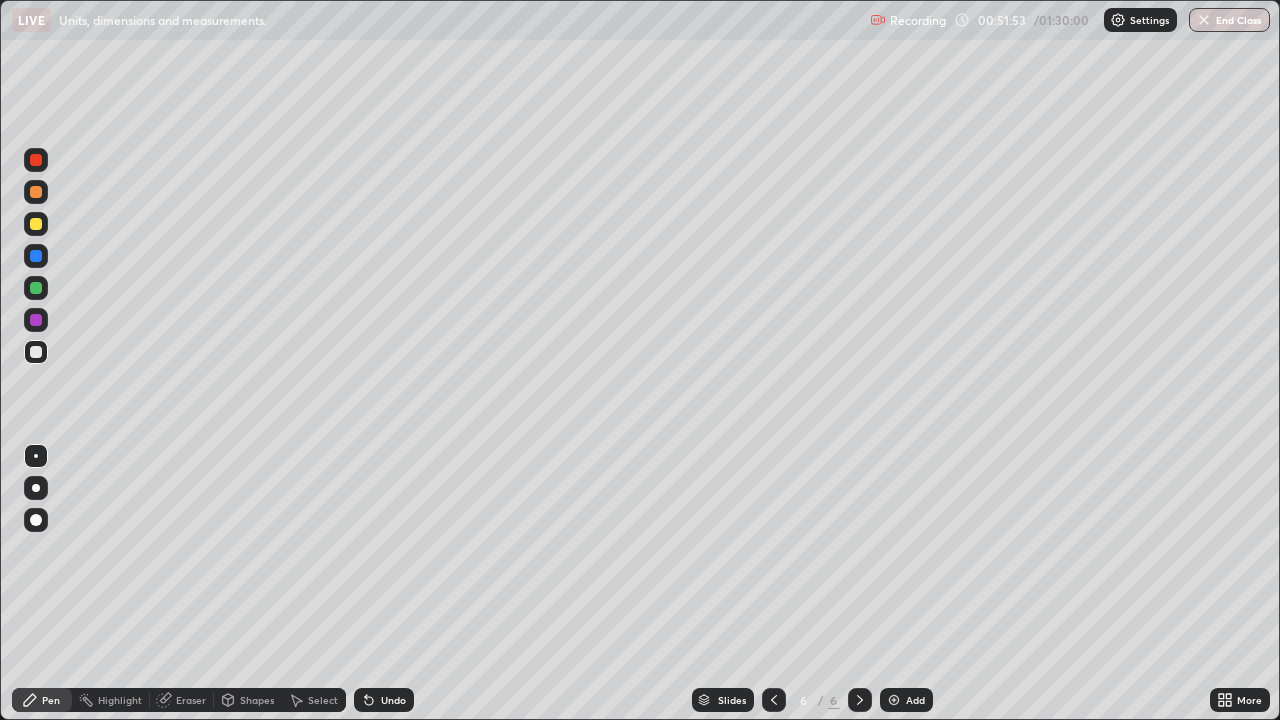 click on "Undo" at bounding box center (393, 700) 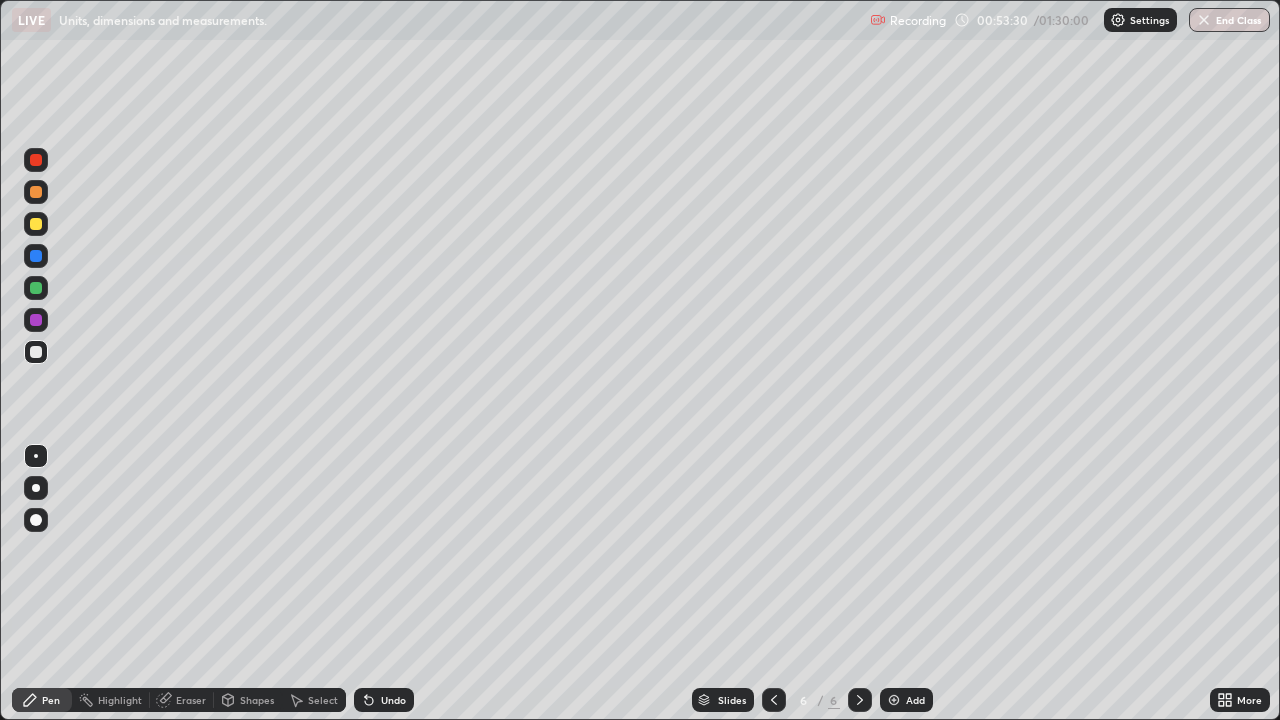 click on "Undo" at bounding box center (393, 700) 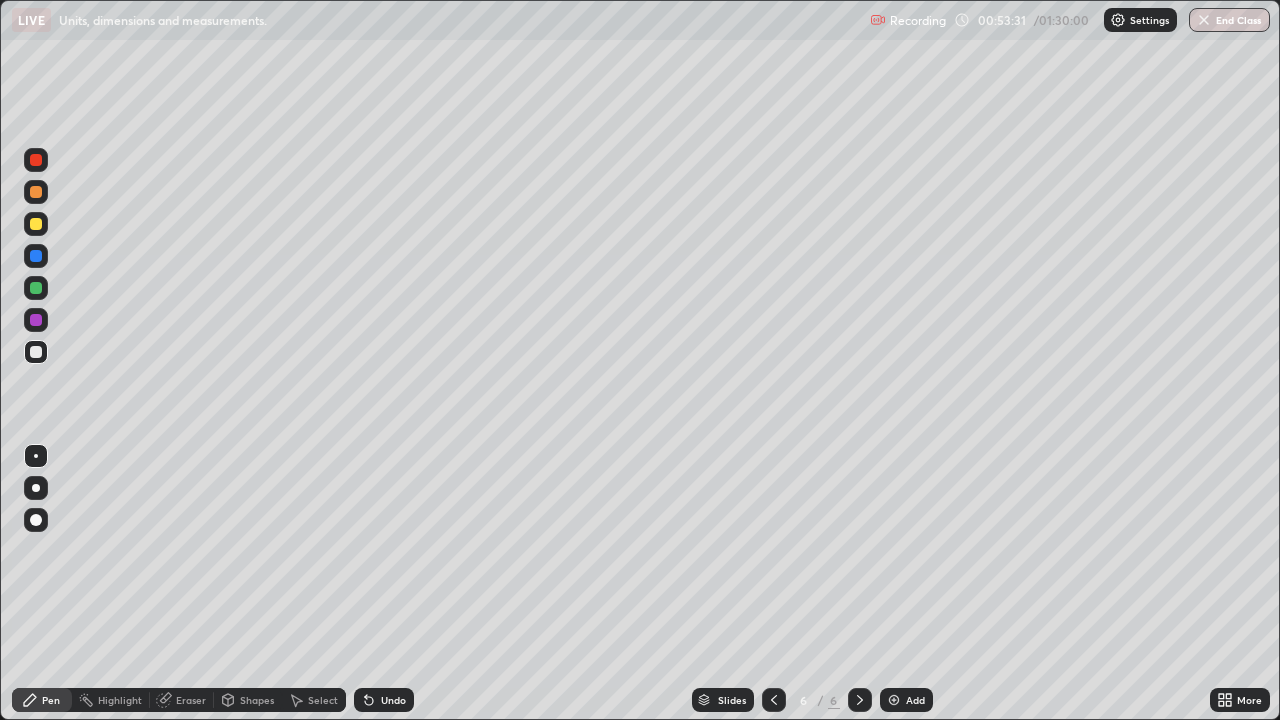 click on "Undo" at bounding box center (393, 700) 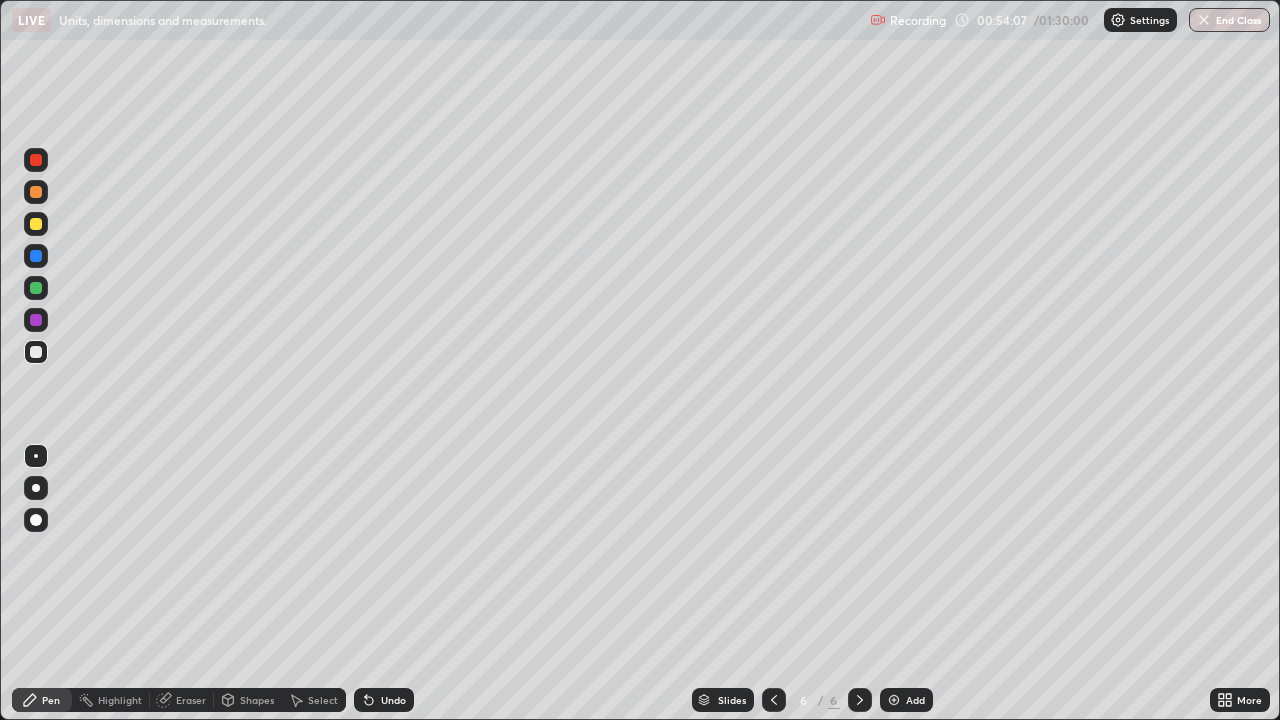 click at bounding box center (36, 320) 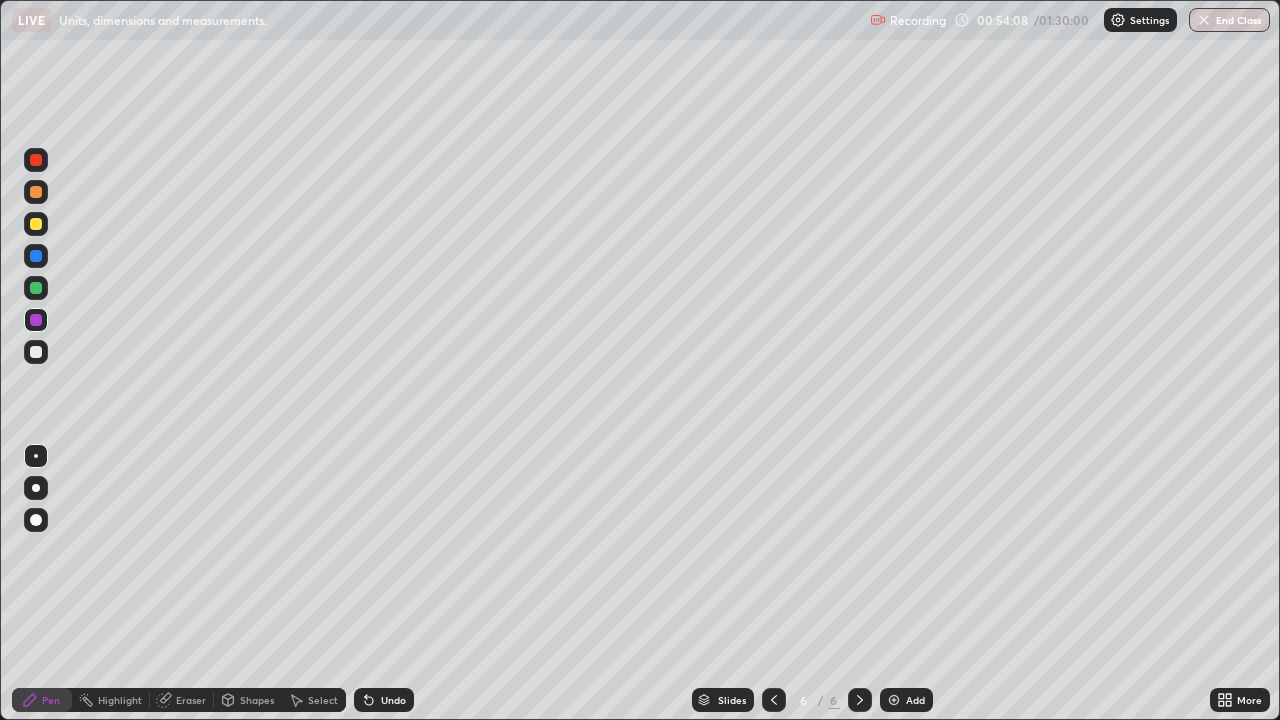click at bounding box center [36, 288] 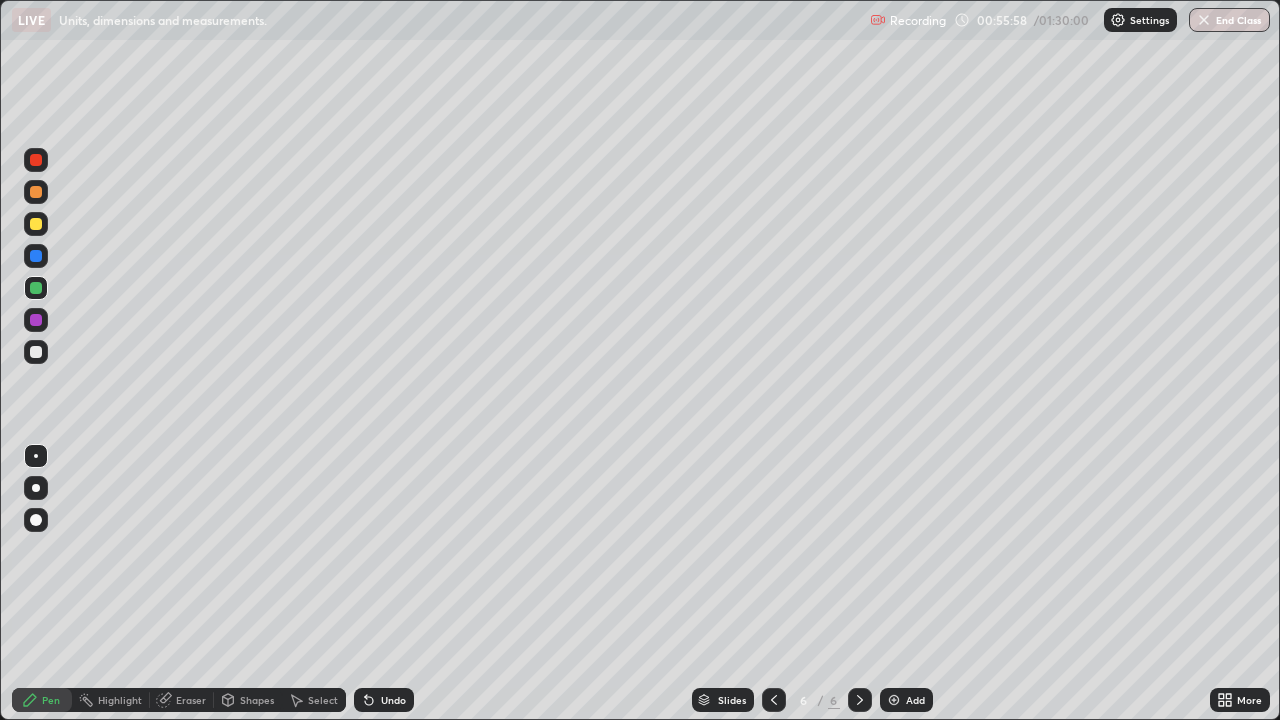 click on "Undo" at bounding box center (384, 700) 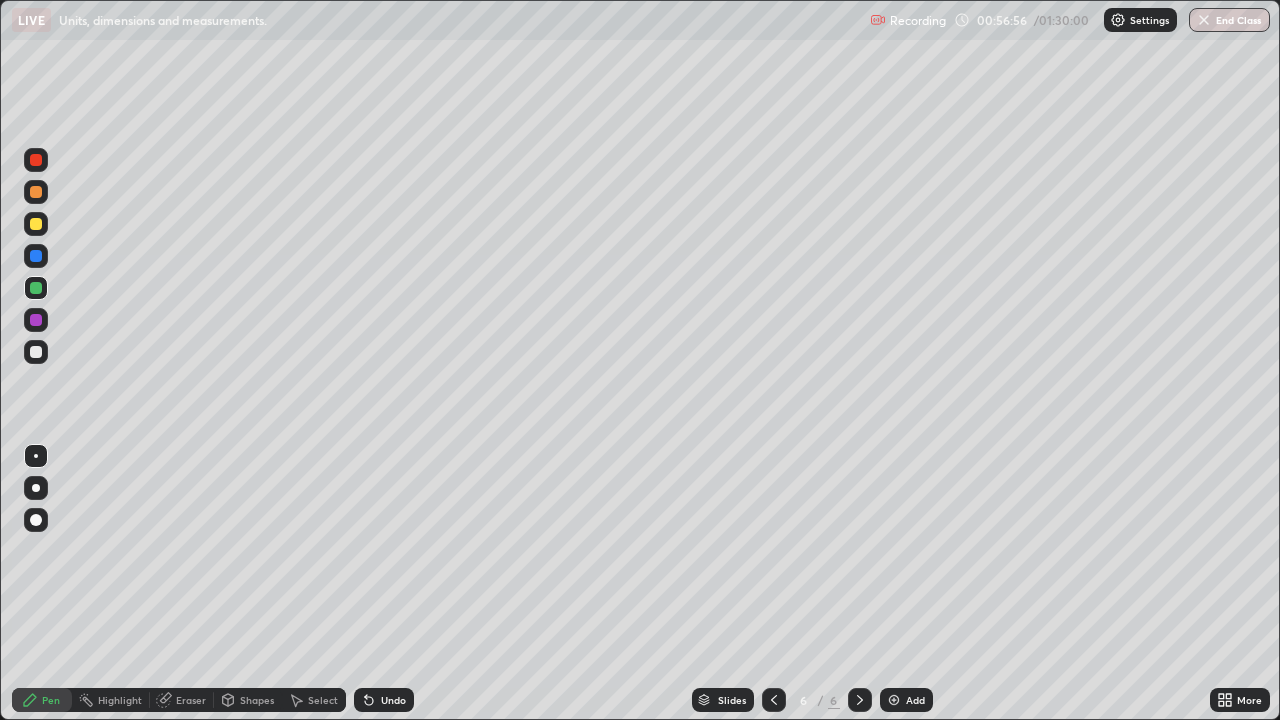 click at bounding box center [36, 520] 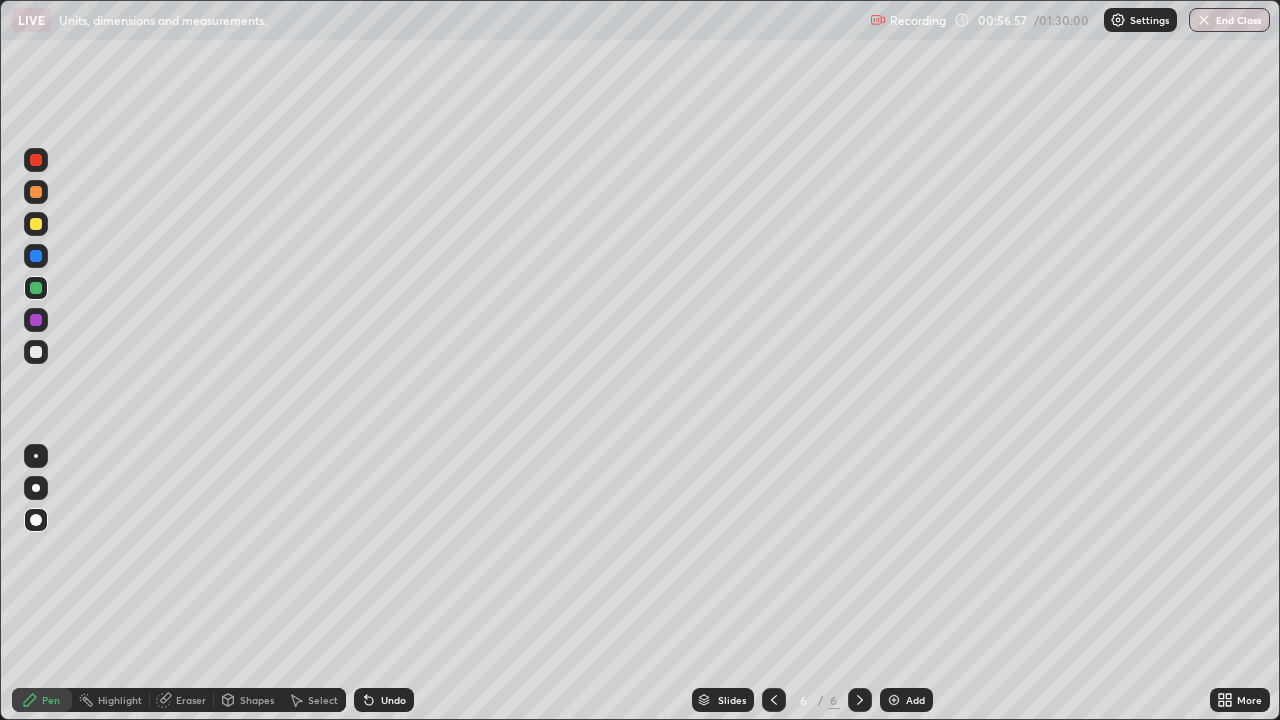 click at bounding box center [36, 456] 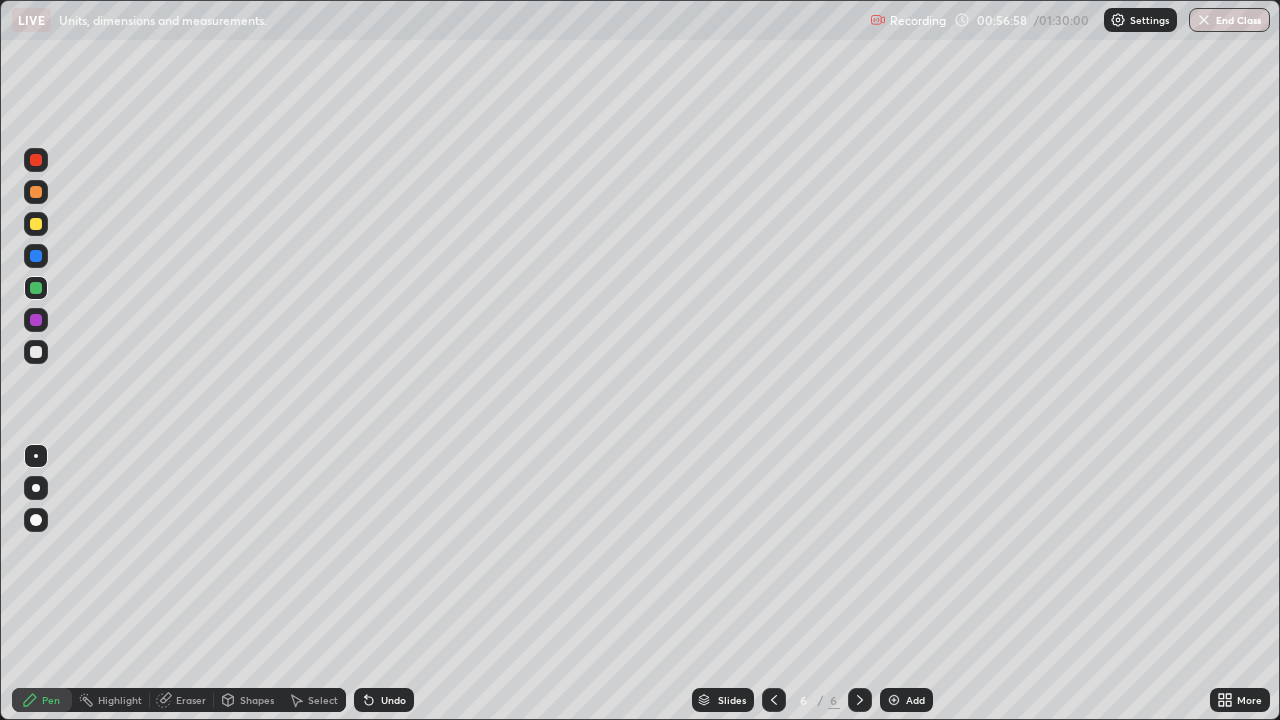 click at bounding box center (36, 352) 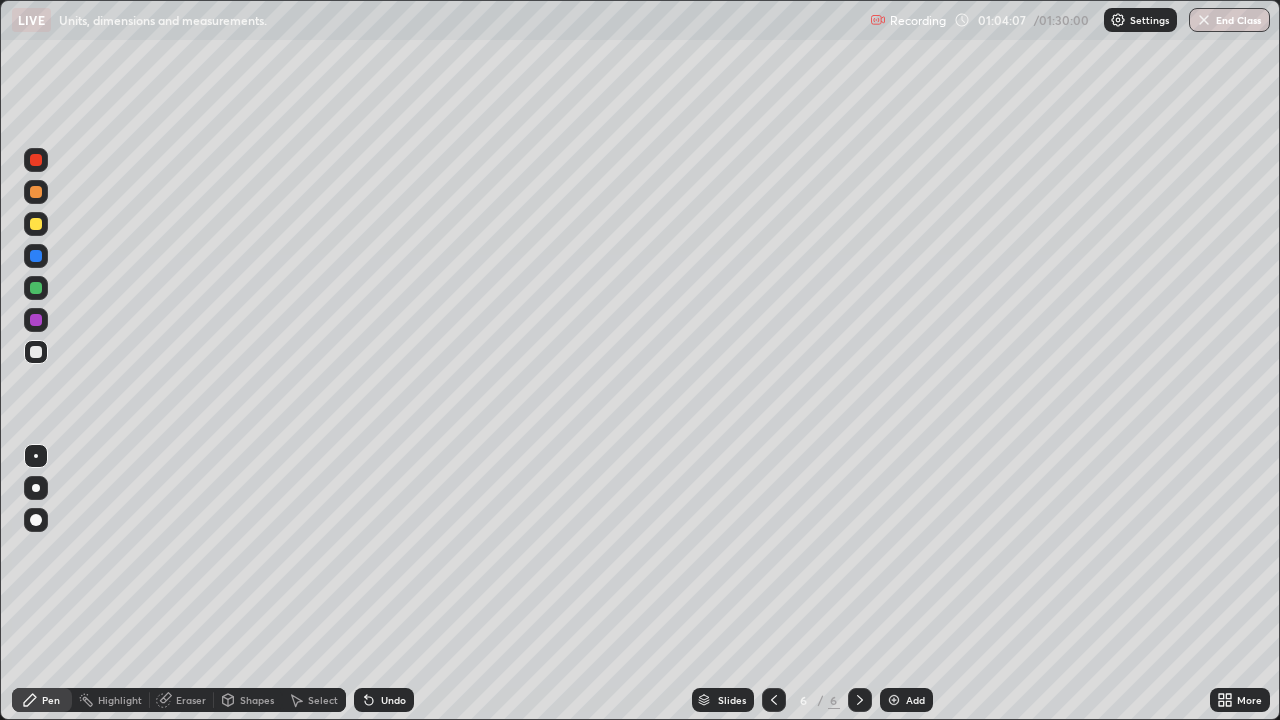 click on "Select" at bounding box center [323, 700] 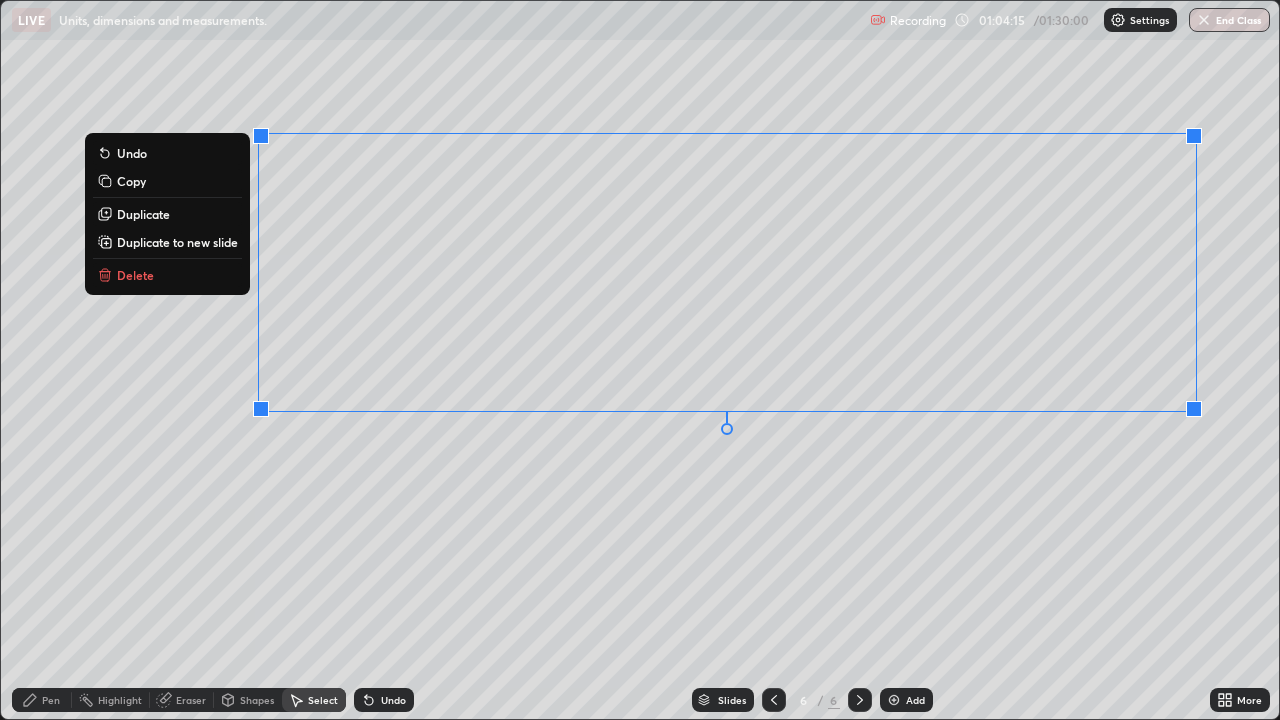 click on "Delete" at bounding box center (167, 275) 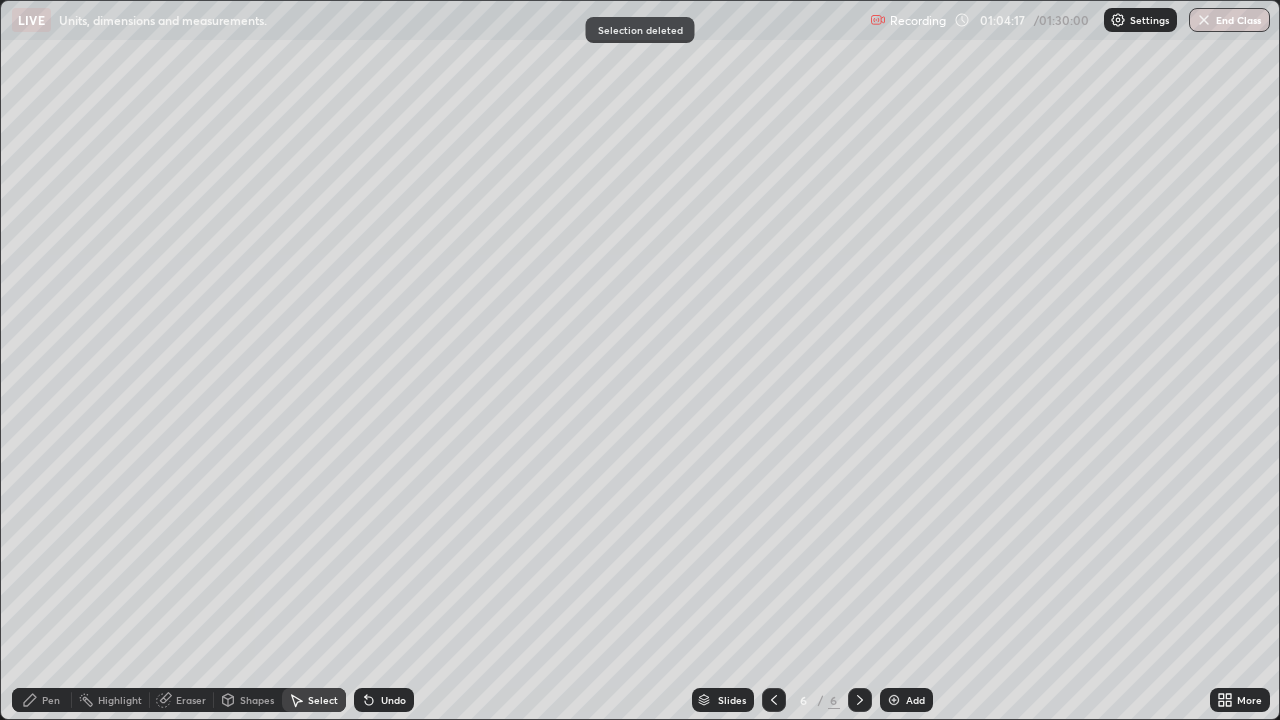 click on "Eraser" at bounding box center [191, 700] 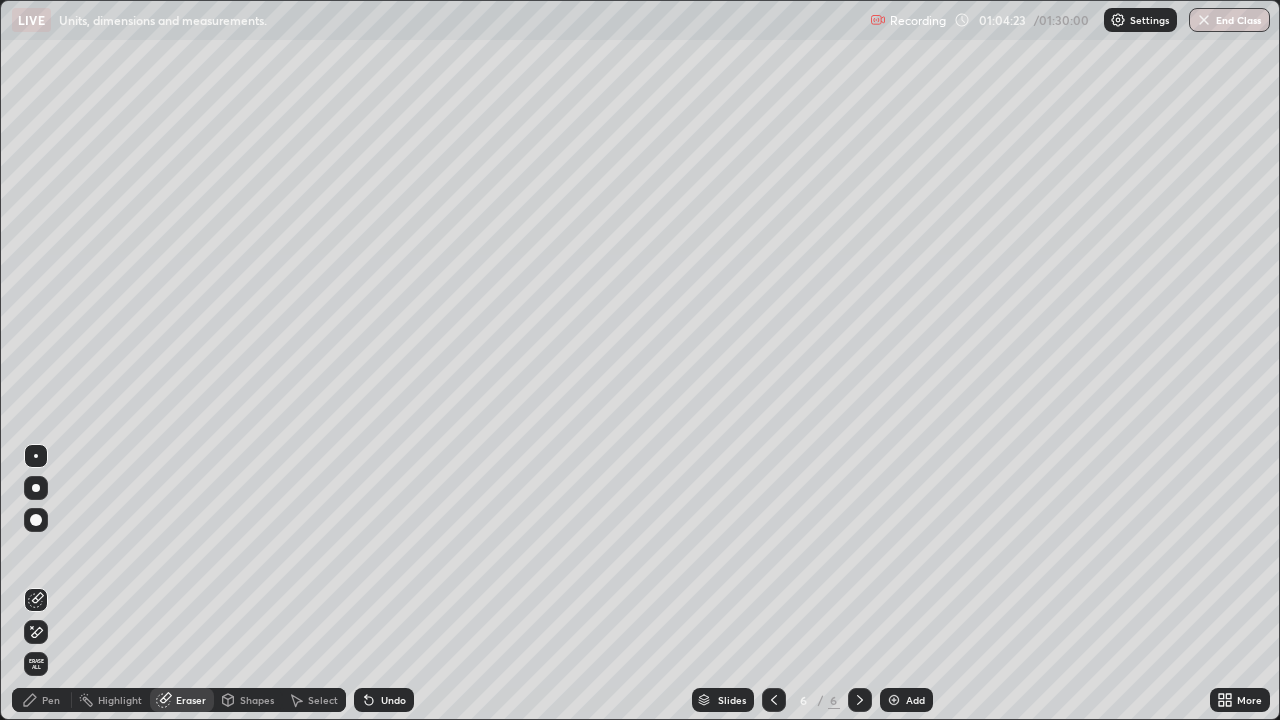 click on "Pen" at bounding box center [51, 700] 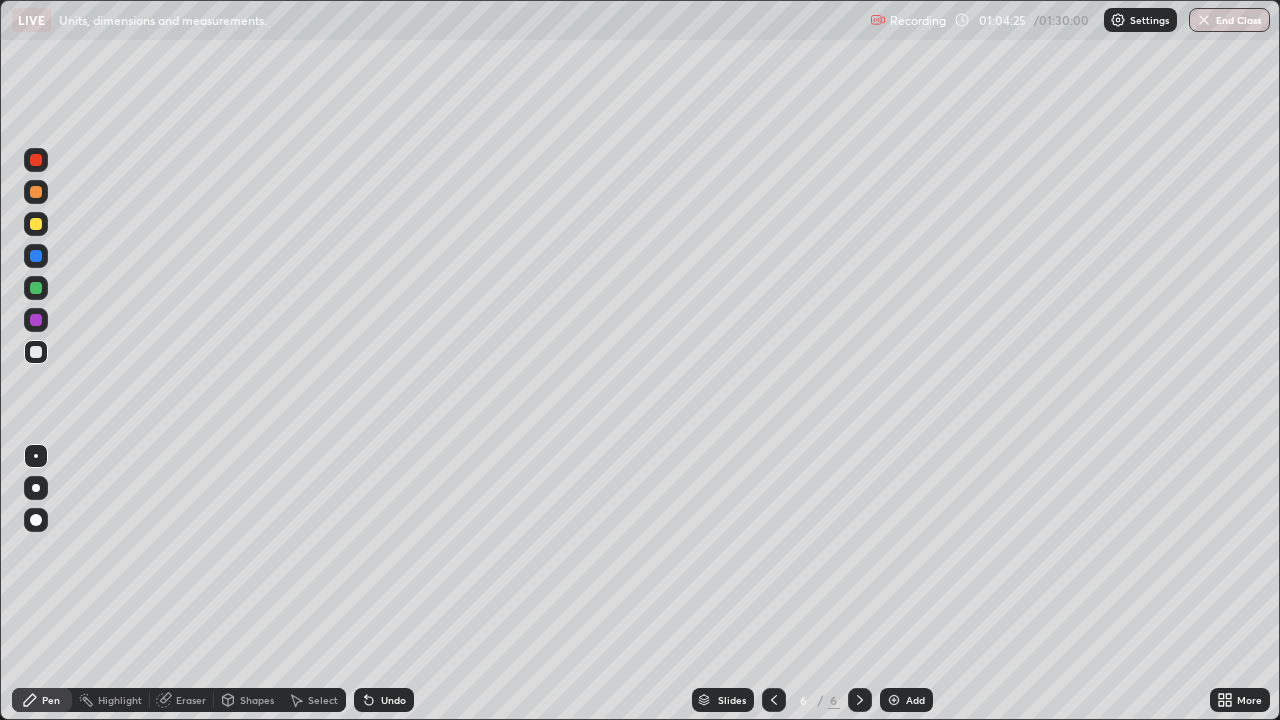 click at bounding box center (36, 352) 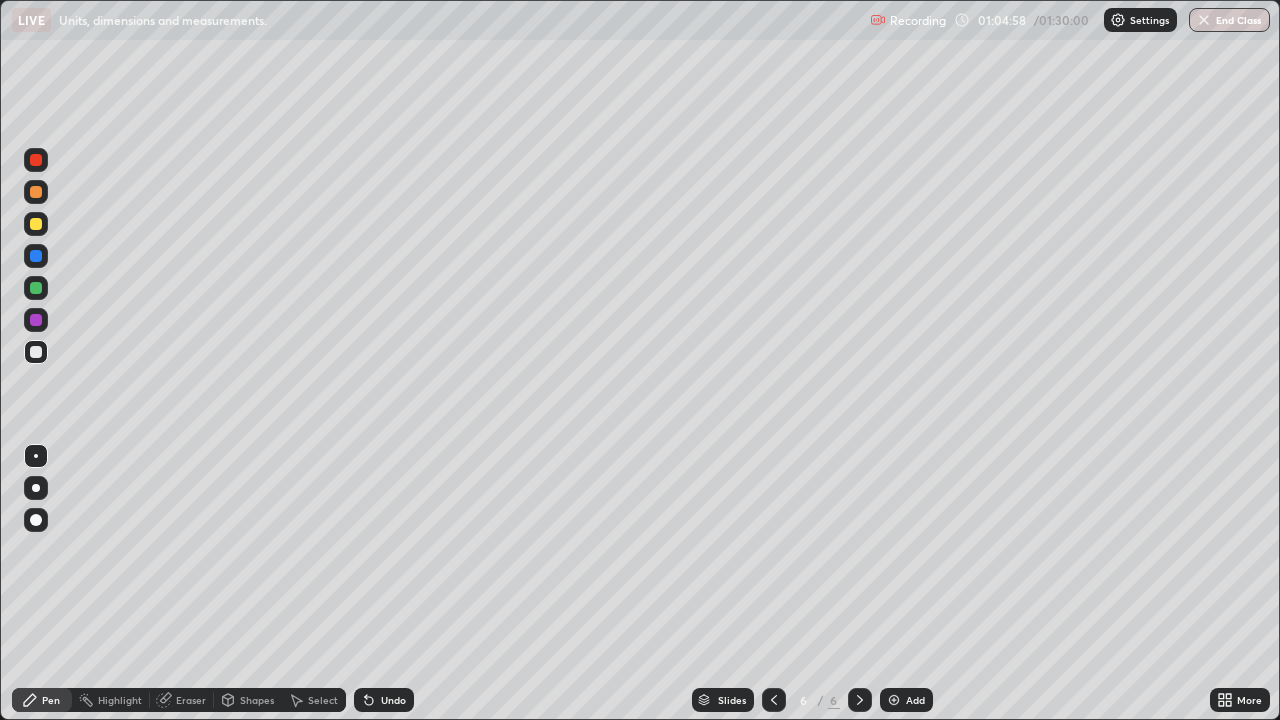 click on "Undo" at bounding box center [393, 700] 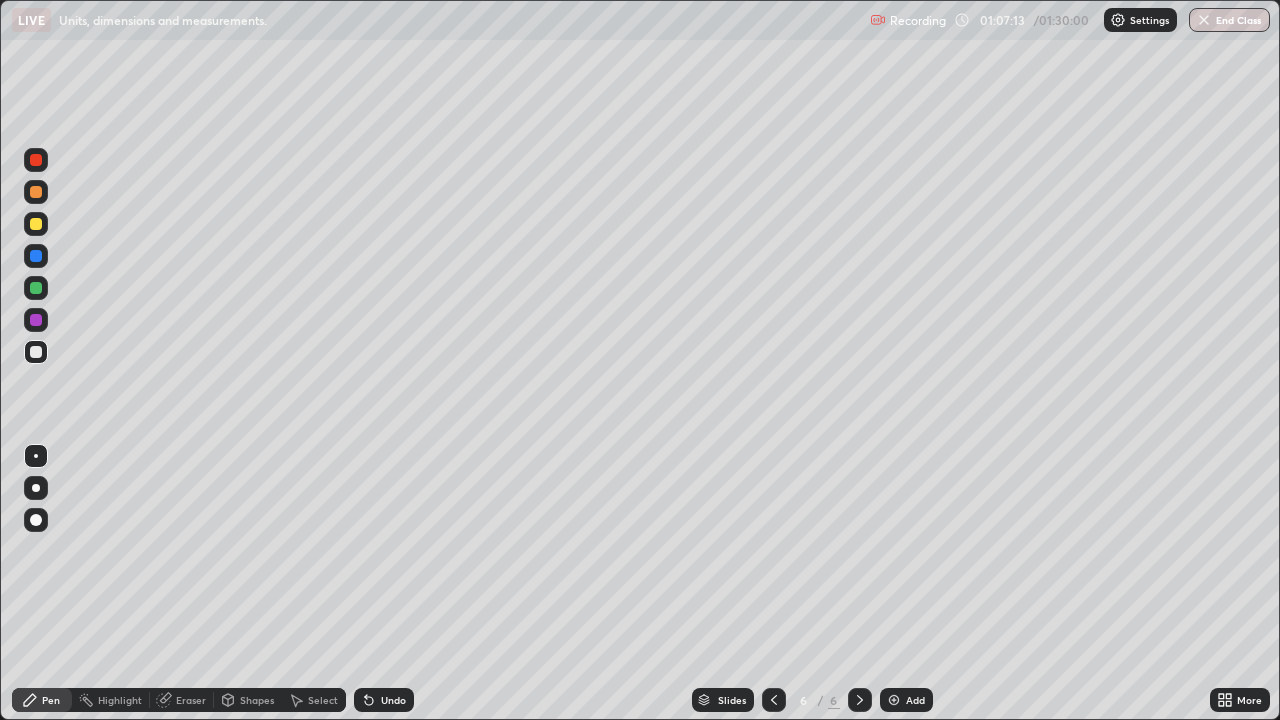 click at bounding box center (36, 256) 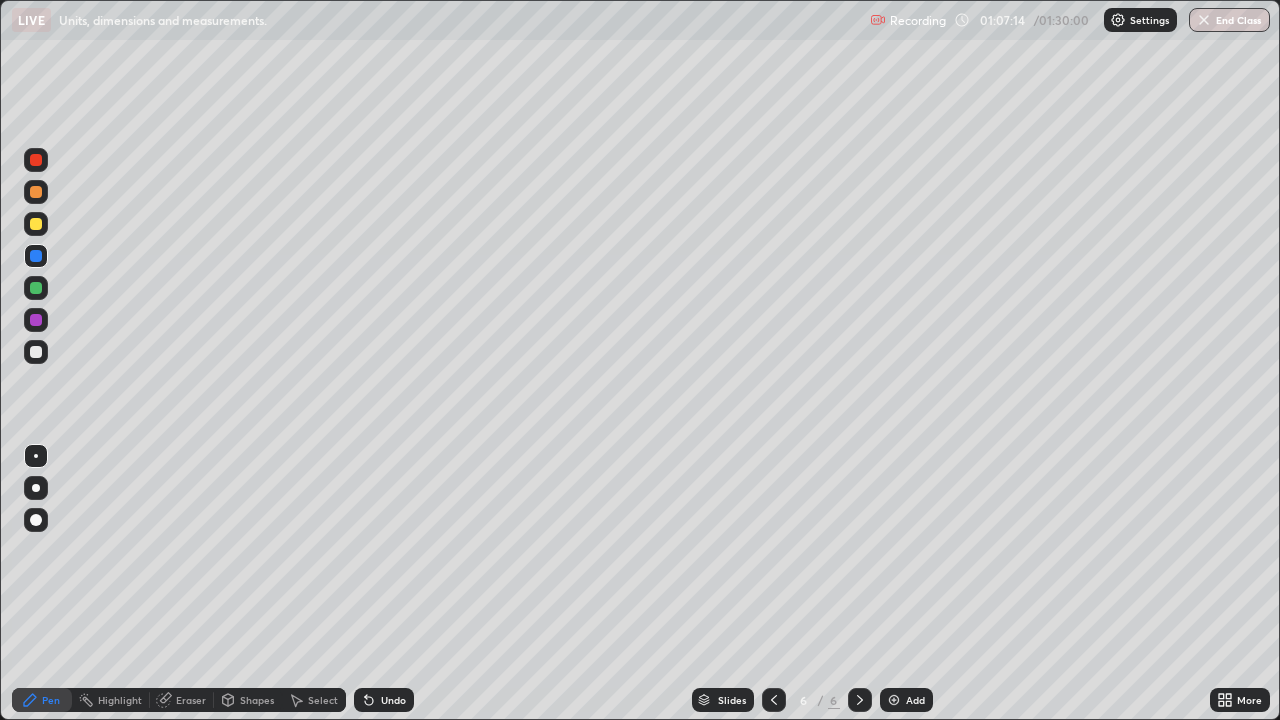click at bounding box center [36, 288] 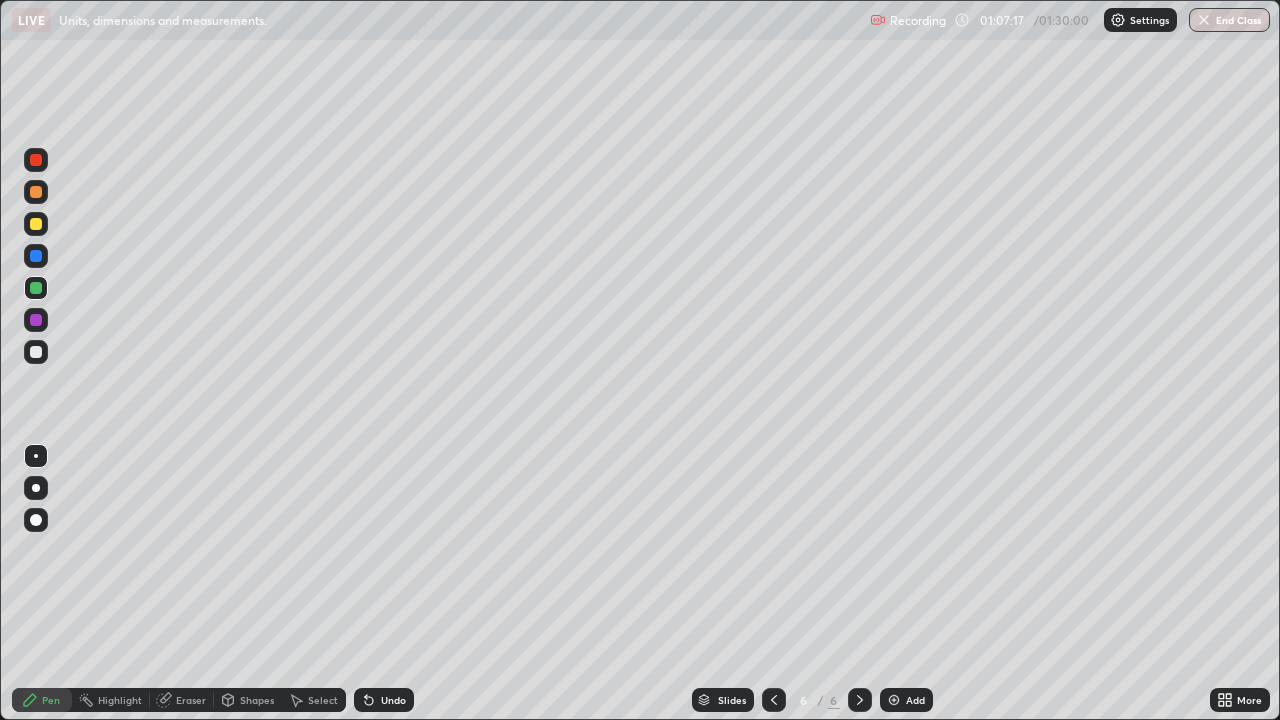 click at bounding box center [36, 352] 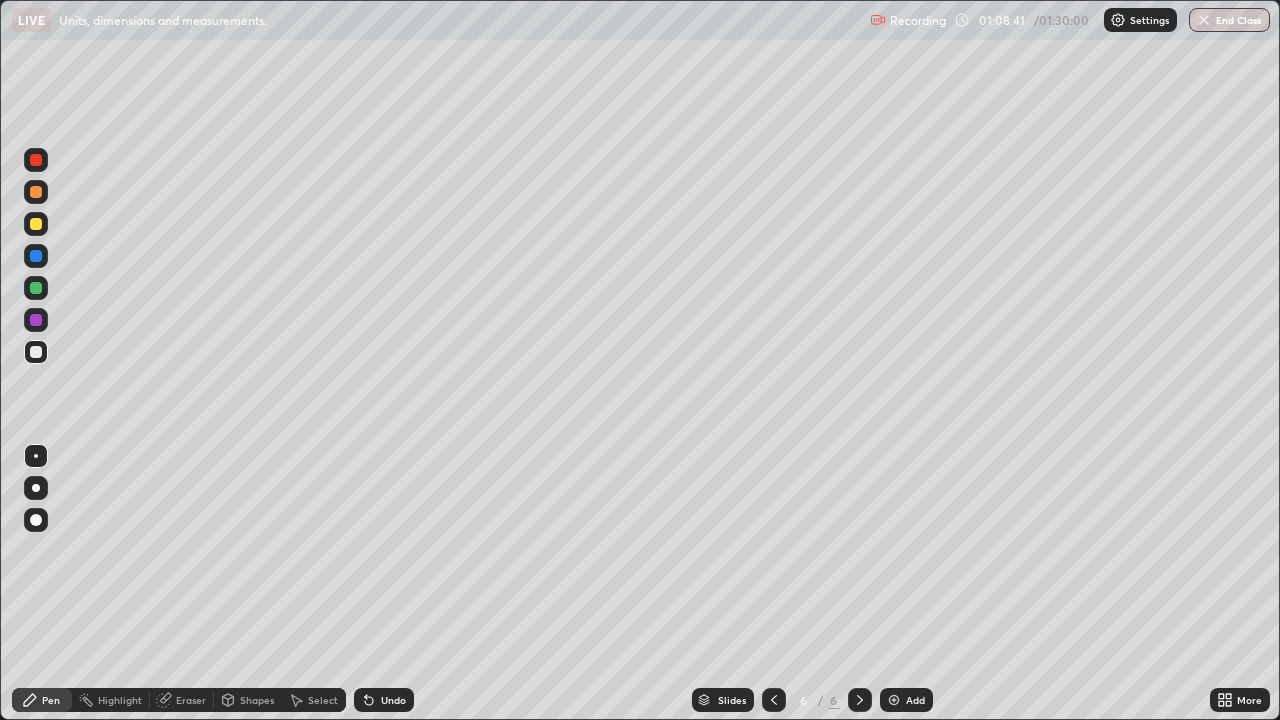click 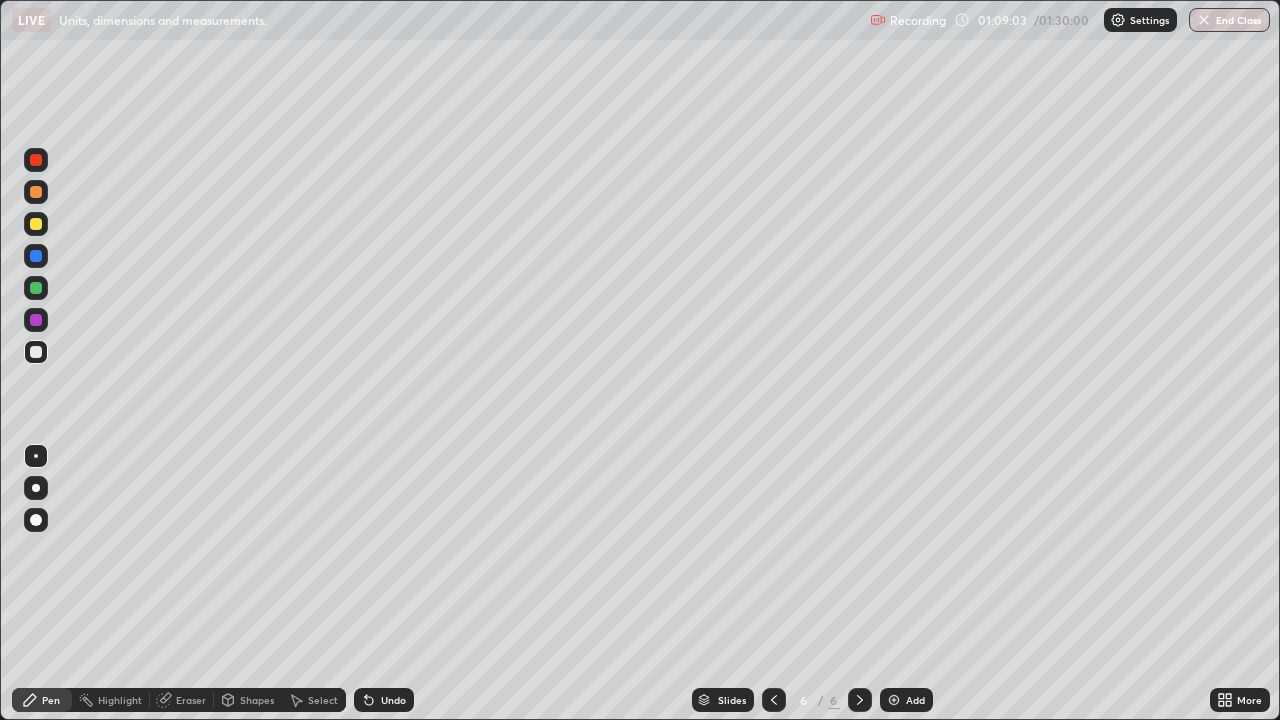 click at bounding box center (36, 320) 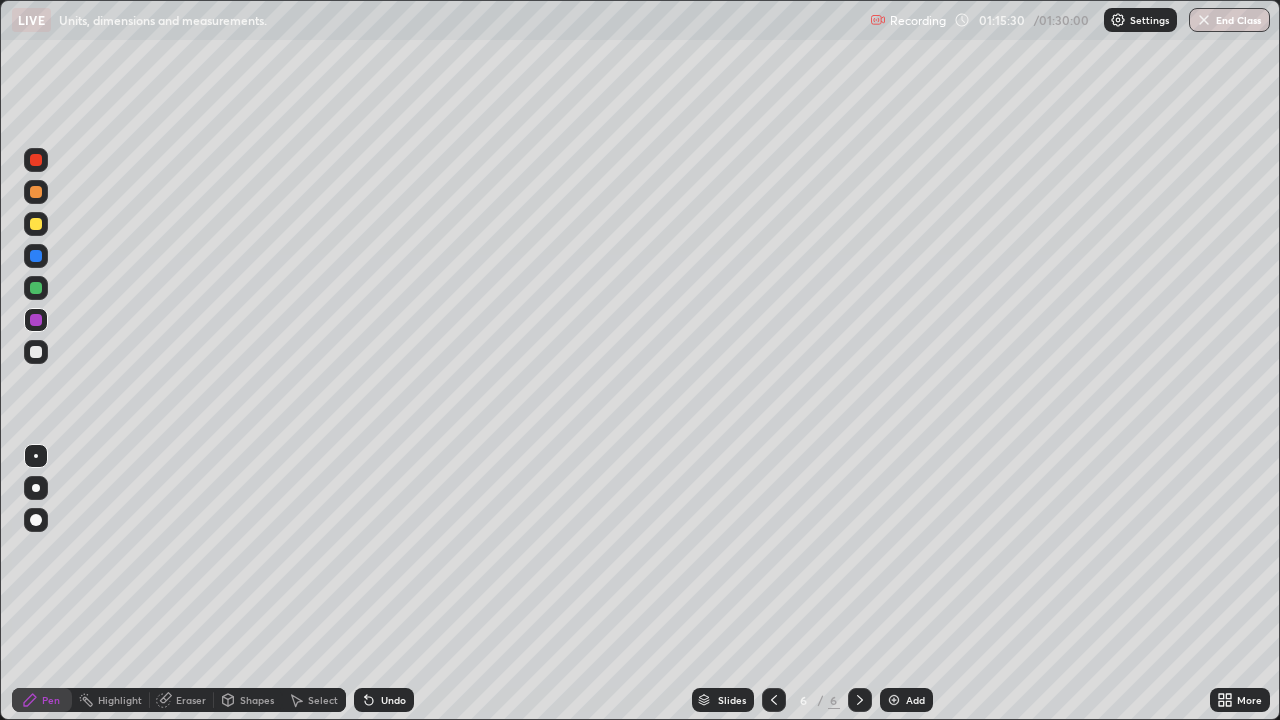 click at bounding box center (36, 224) 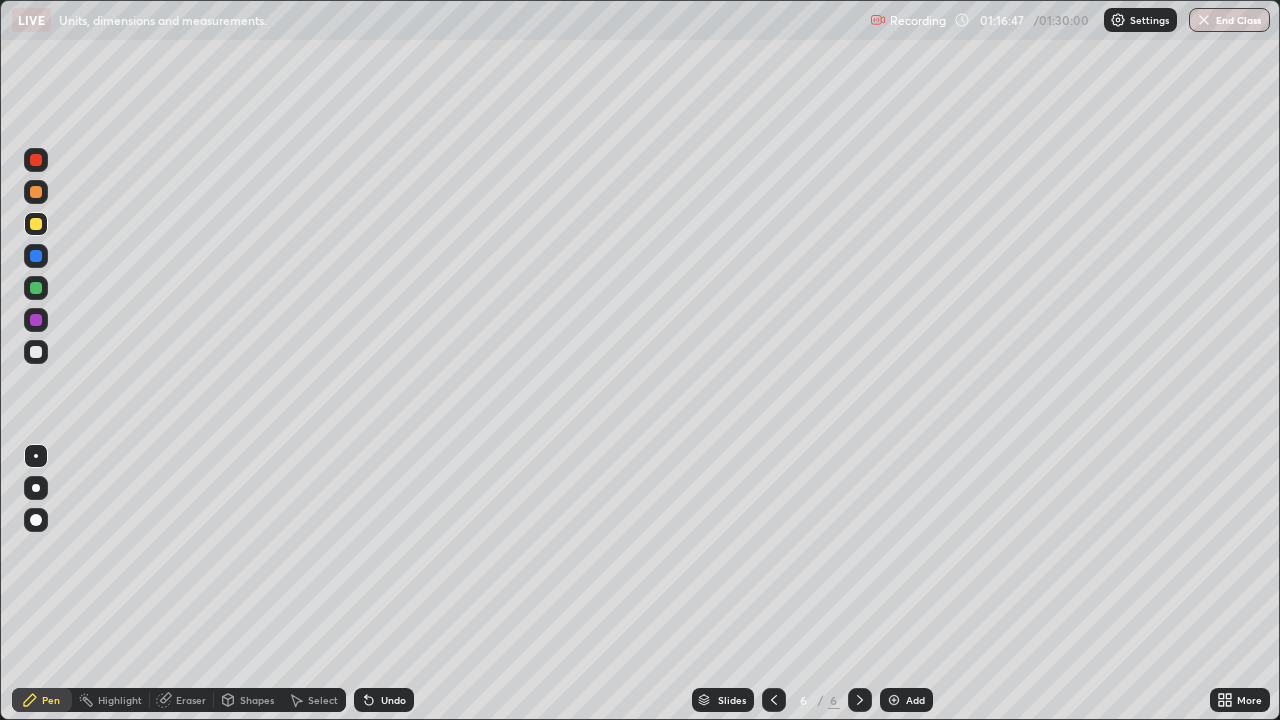click on "Eraser" at bounding box center (182, 700) 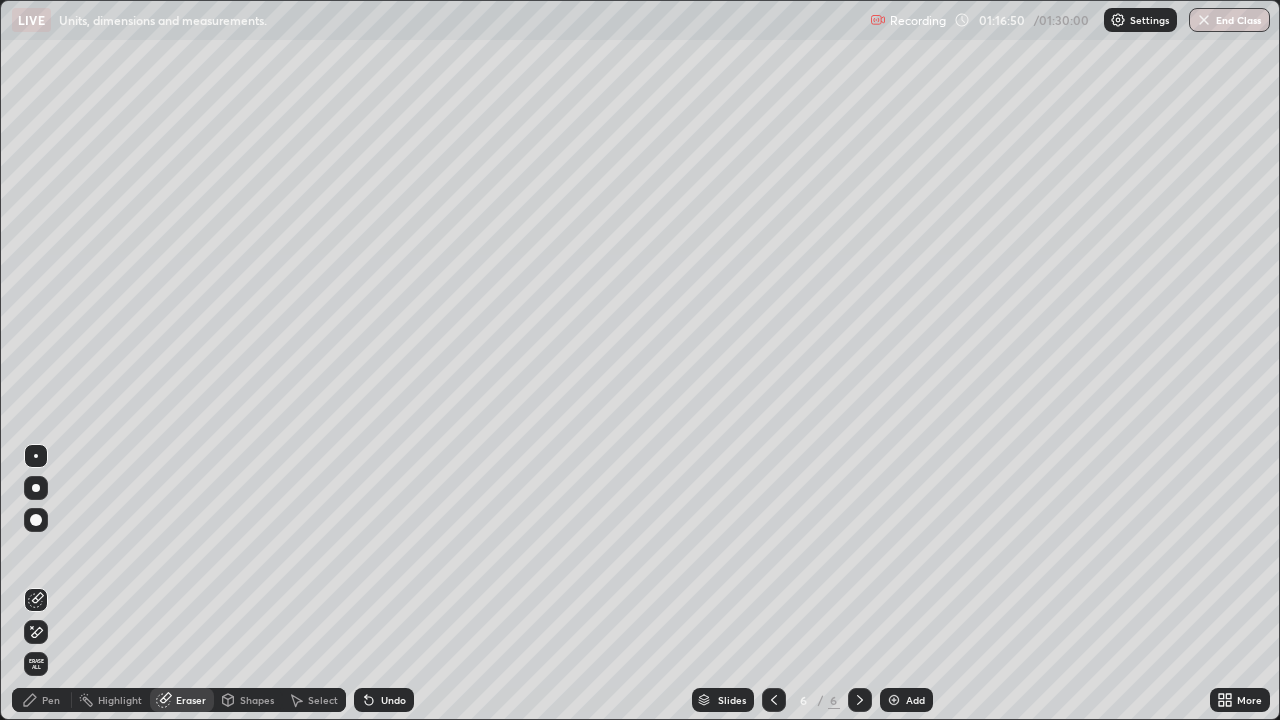 click on "Pen" at bounding box center (51, 700) 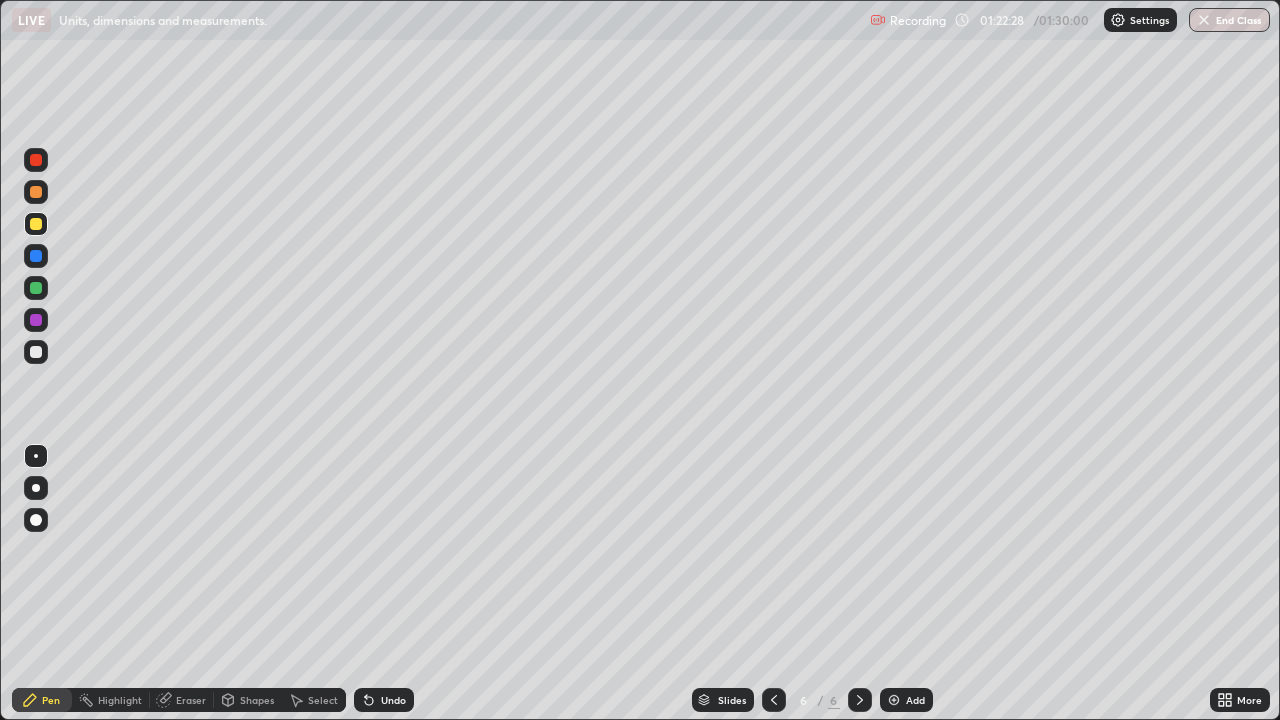 click 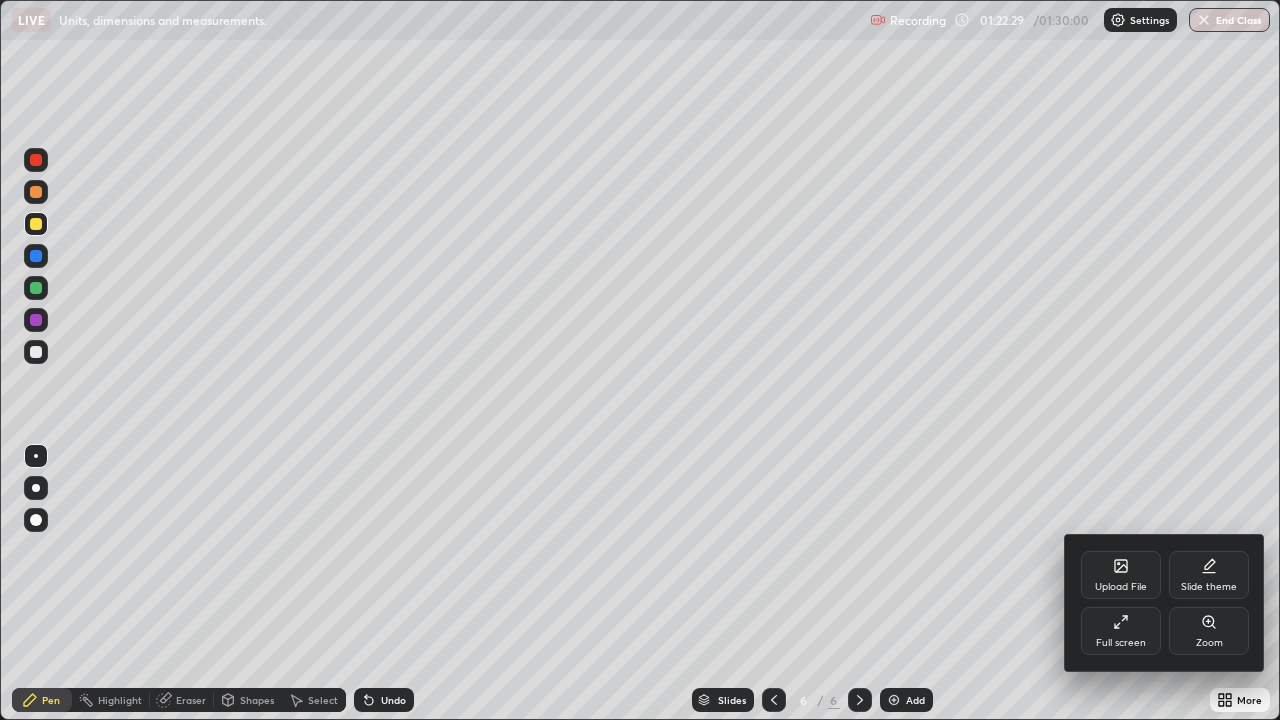 click on "Full screen" at bounding box center (1121, 631) 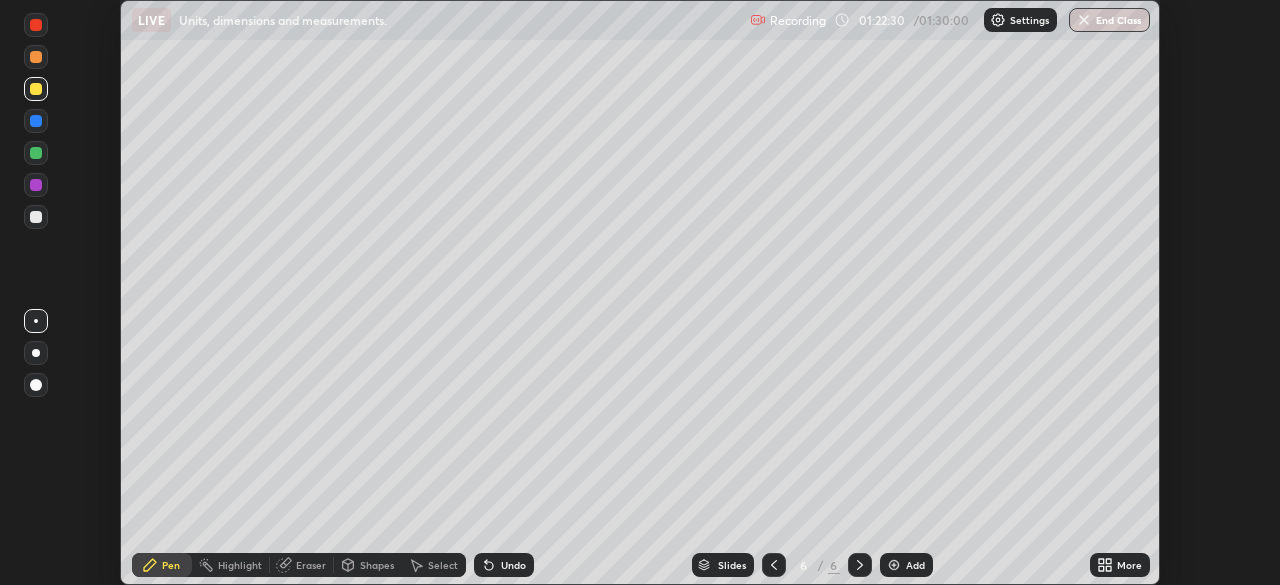scroll, scrollTop: 585, scrollLeft: 1280, axis: both 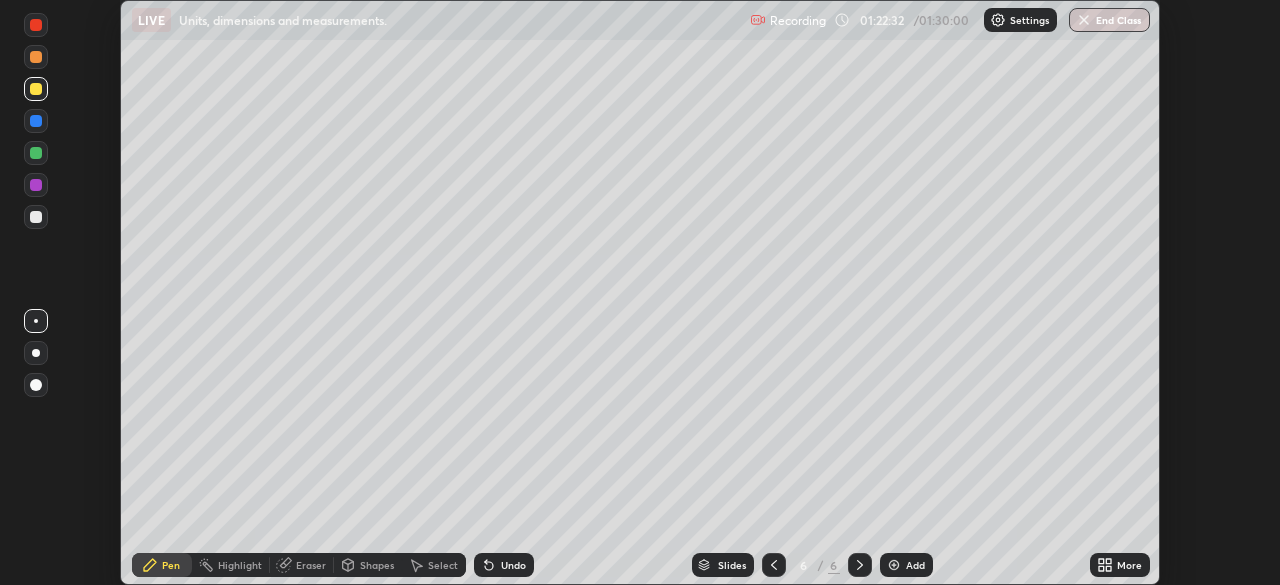 click on "Setting up your live class" at bounding box center [640, 292] 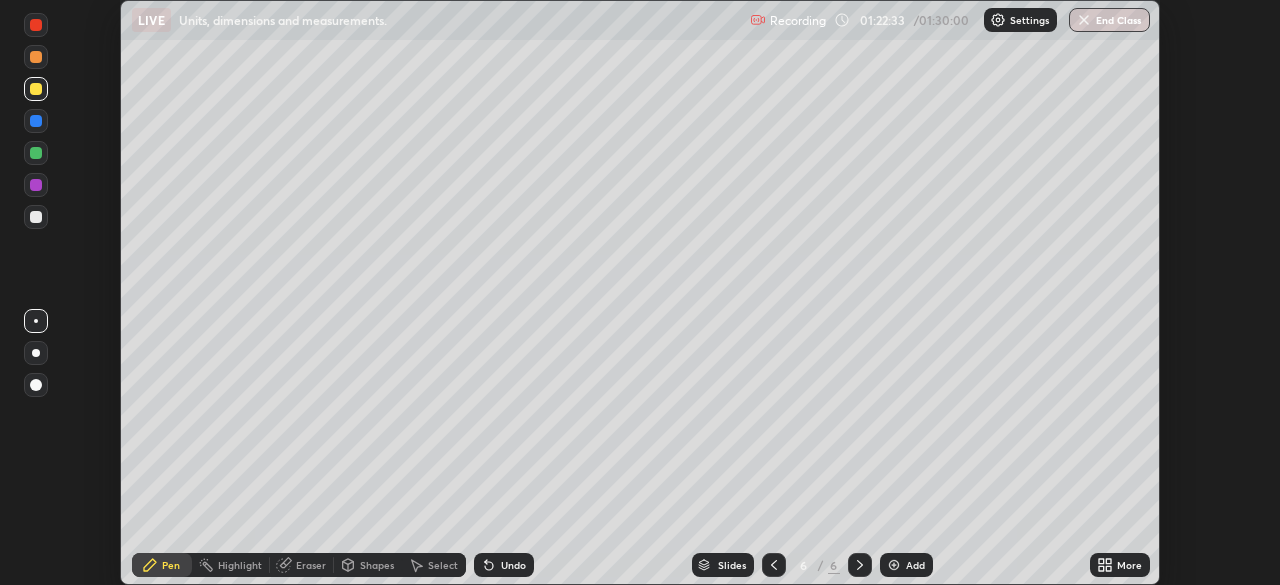 click on "End Class" at bounding box center (1109, 20) 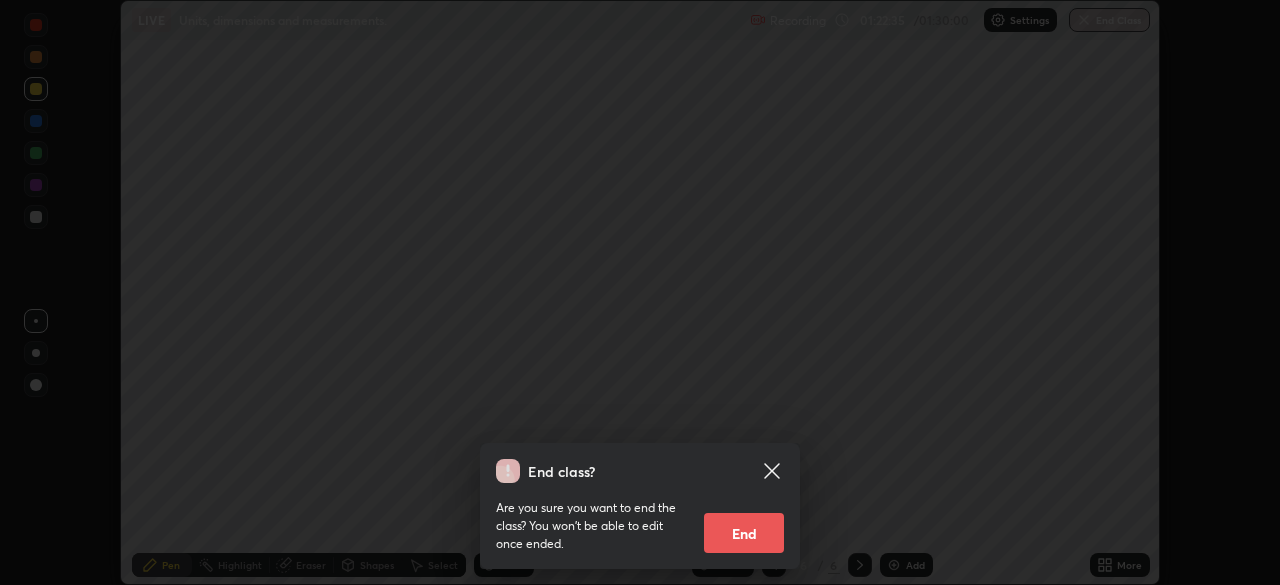 click on "End" at bounding box center [744, 533] 